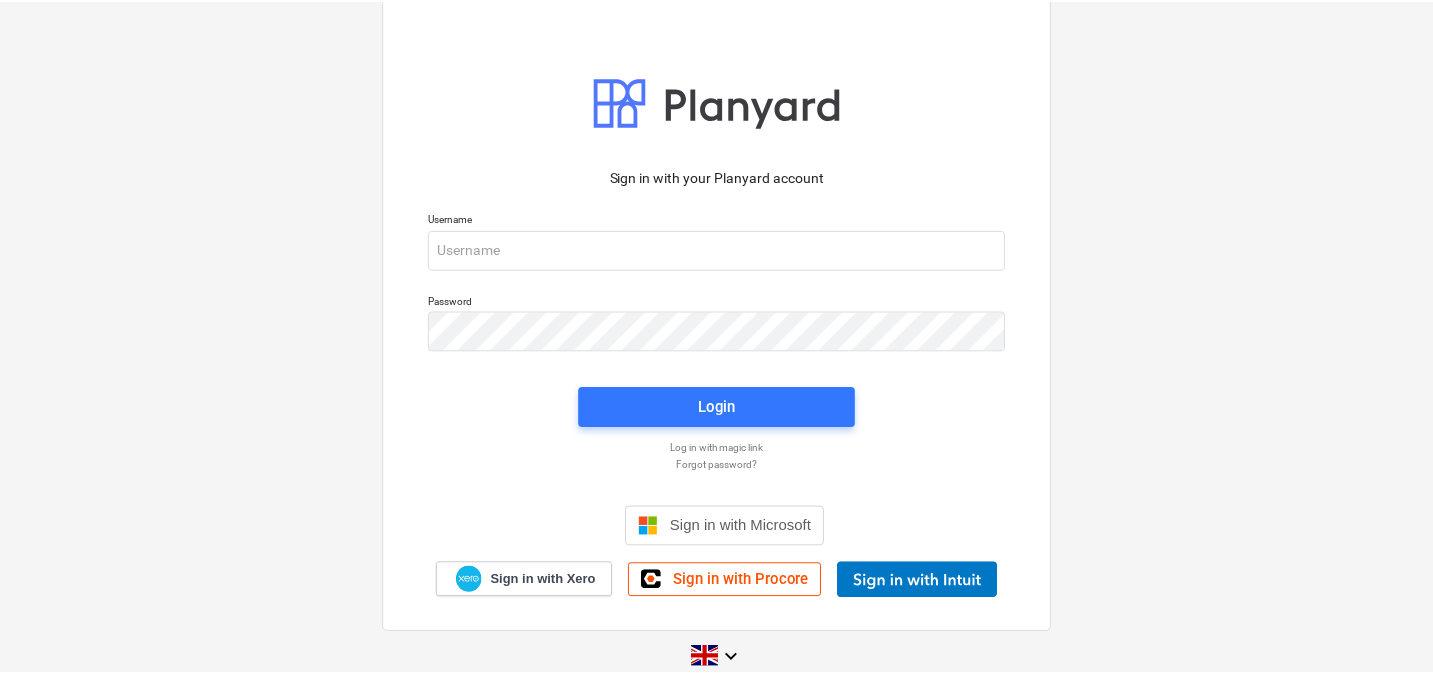 scroll, scrollTop: 0, scrollLeft: 0, axis: both 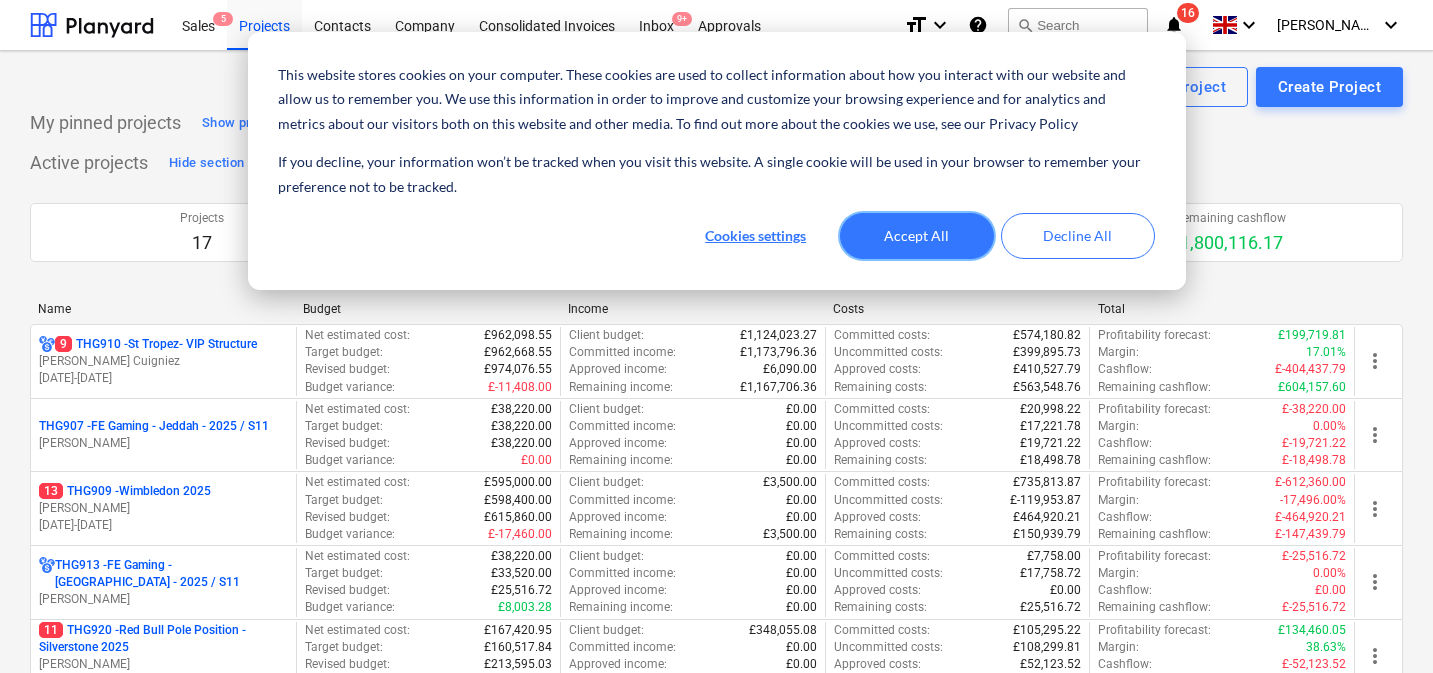 click on "Accept All" at bounding box center (917, 236) 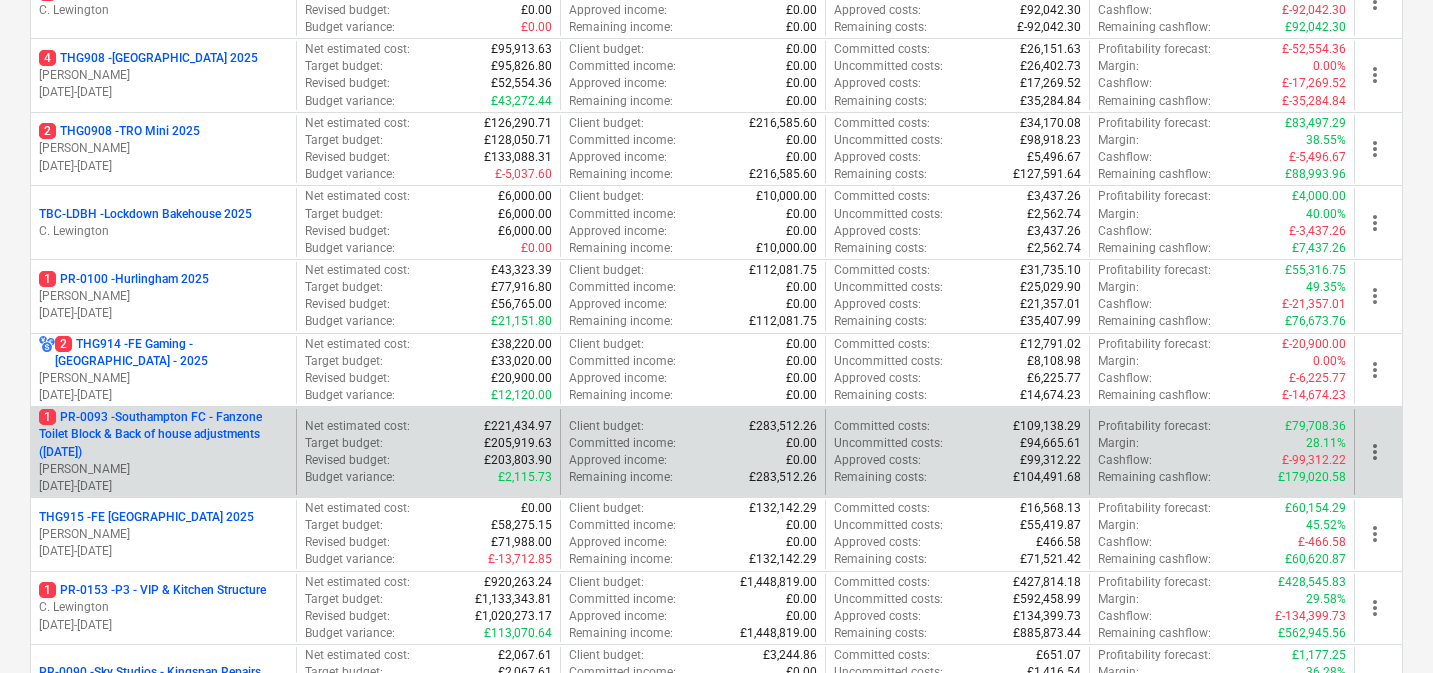 scroll, scrollTop: 822, scrollLeft: 0, axis: vertical 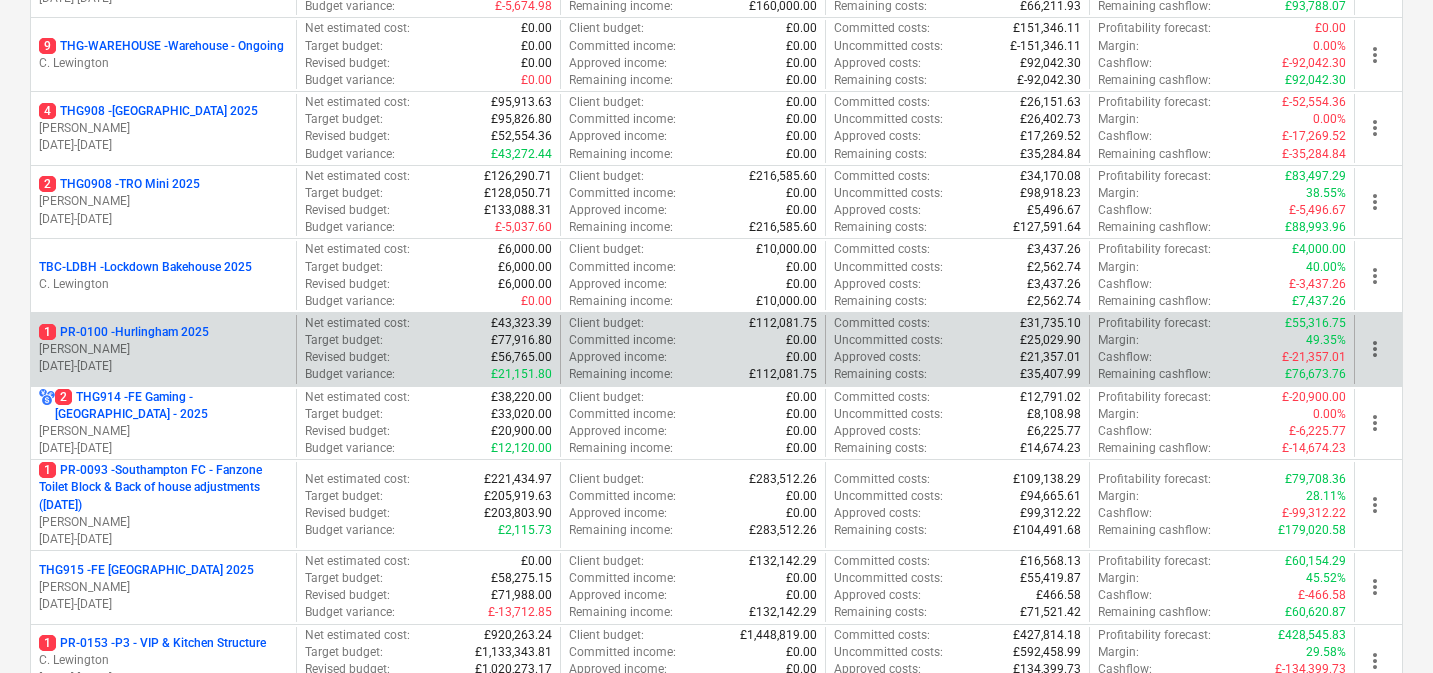 click on "[PERSON_NAME]" at bounding box center [163, 349] 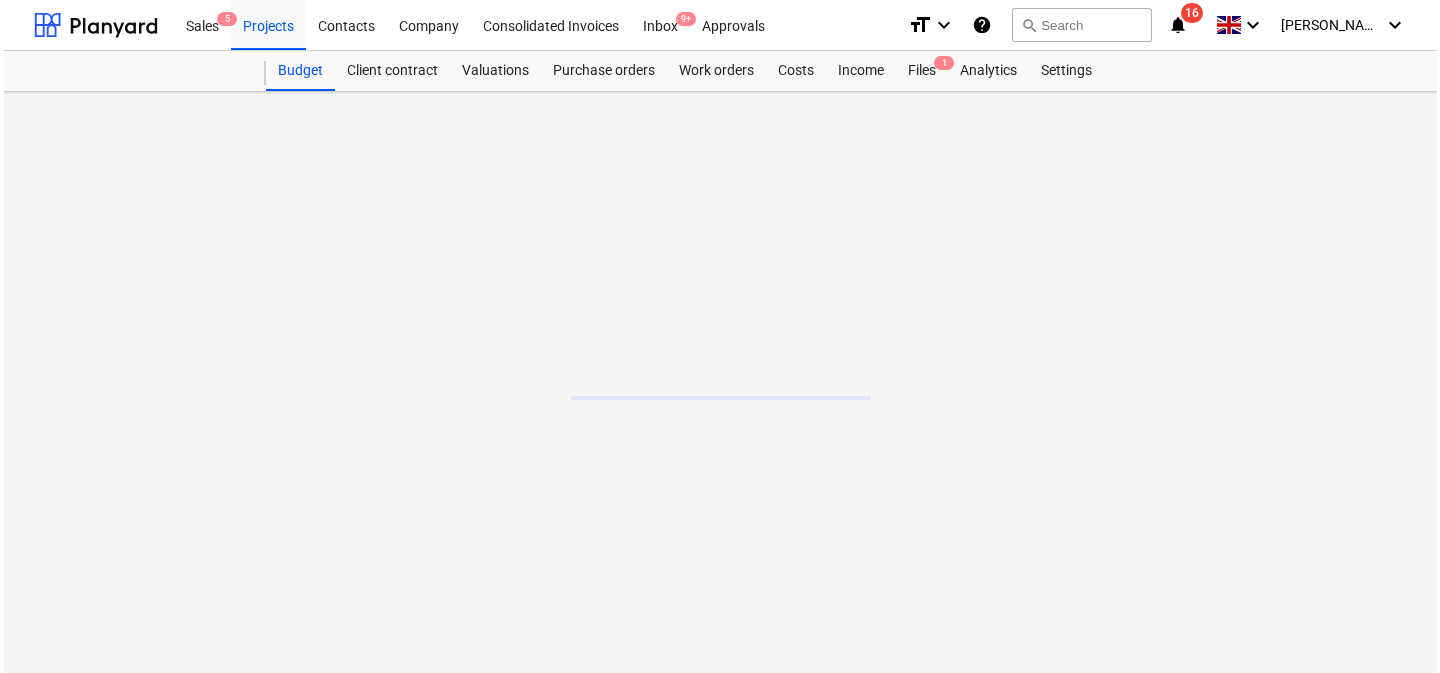 scroll, scrollTop: 0, scrollLeft: 0, axis: both 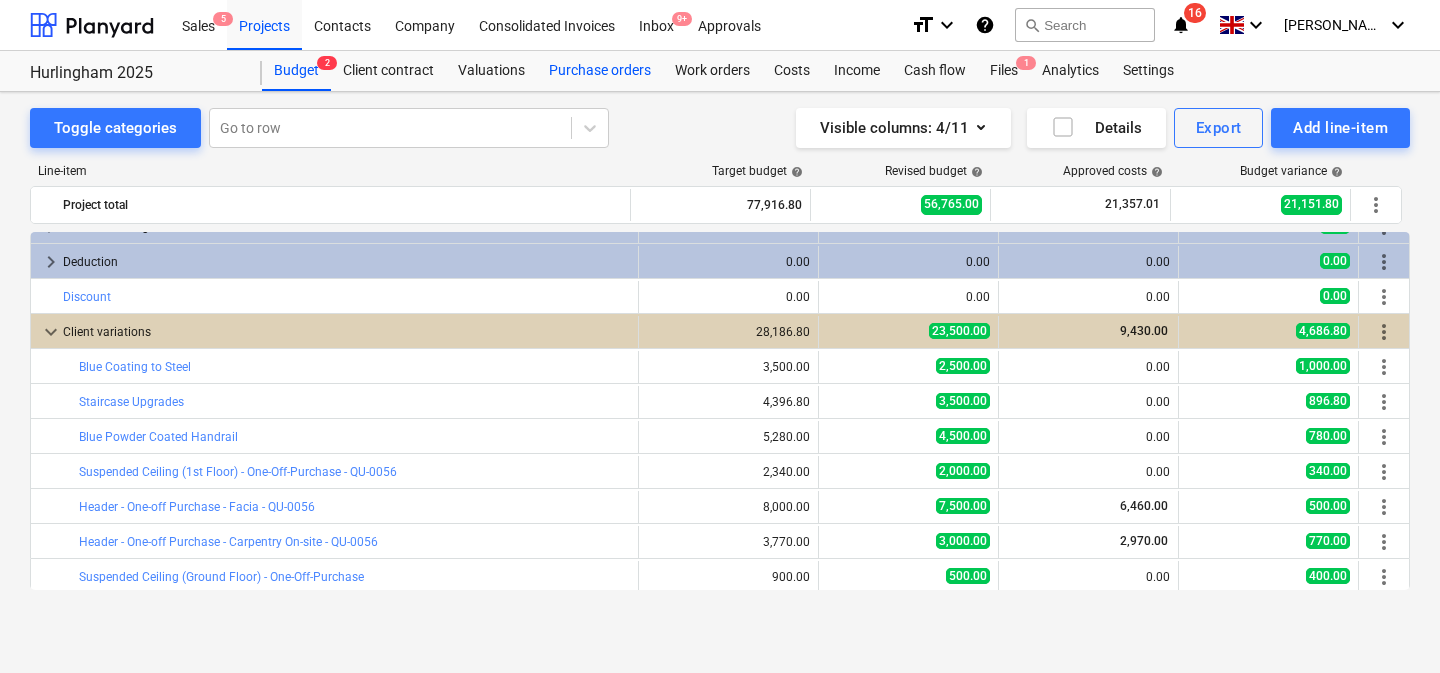 click on "Purchase orders" at bounding box center [600, 71] 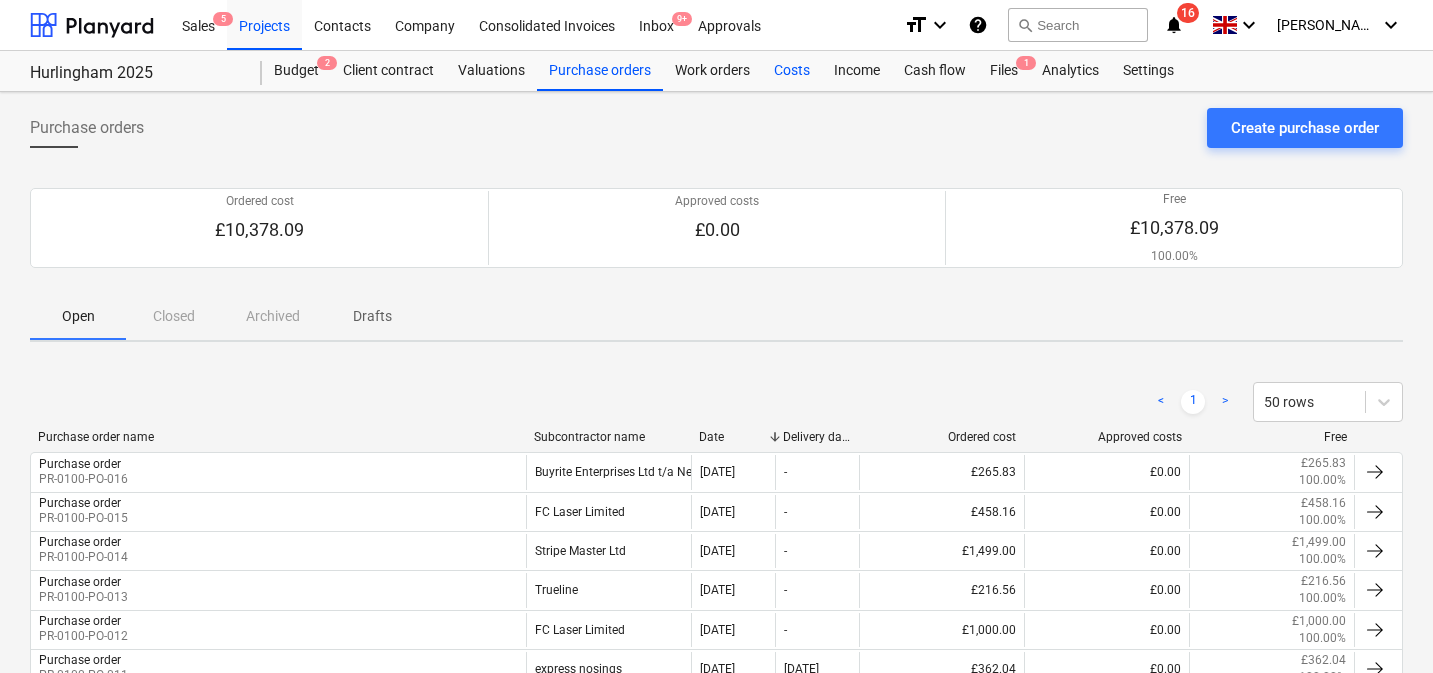 click on "Costs" at bounding box center [792, 71] 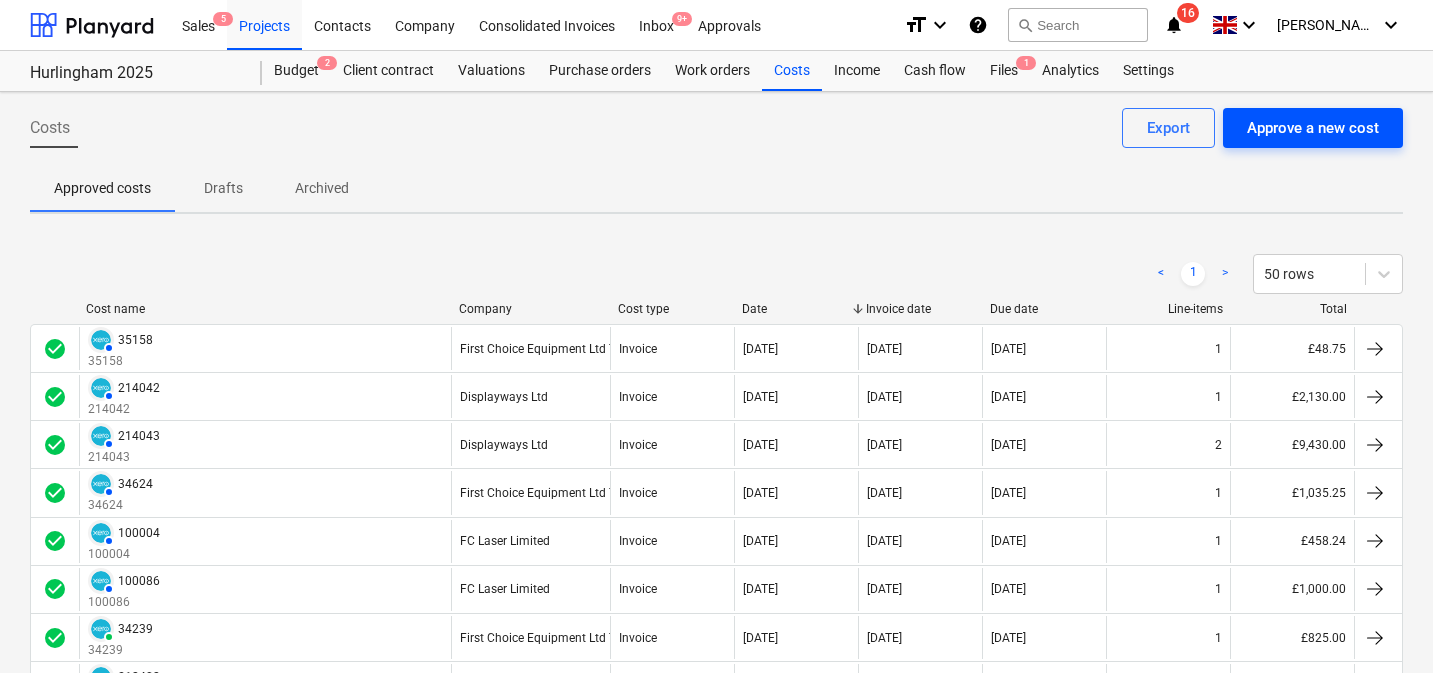 click on "Approve a new cost" at bounding box center [1313, 128] 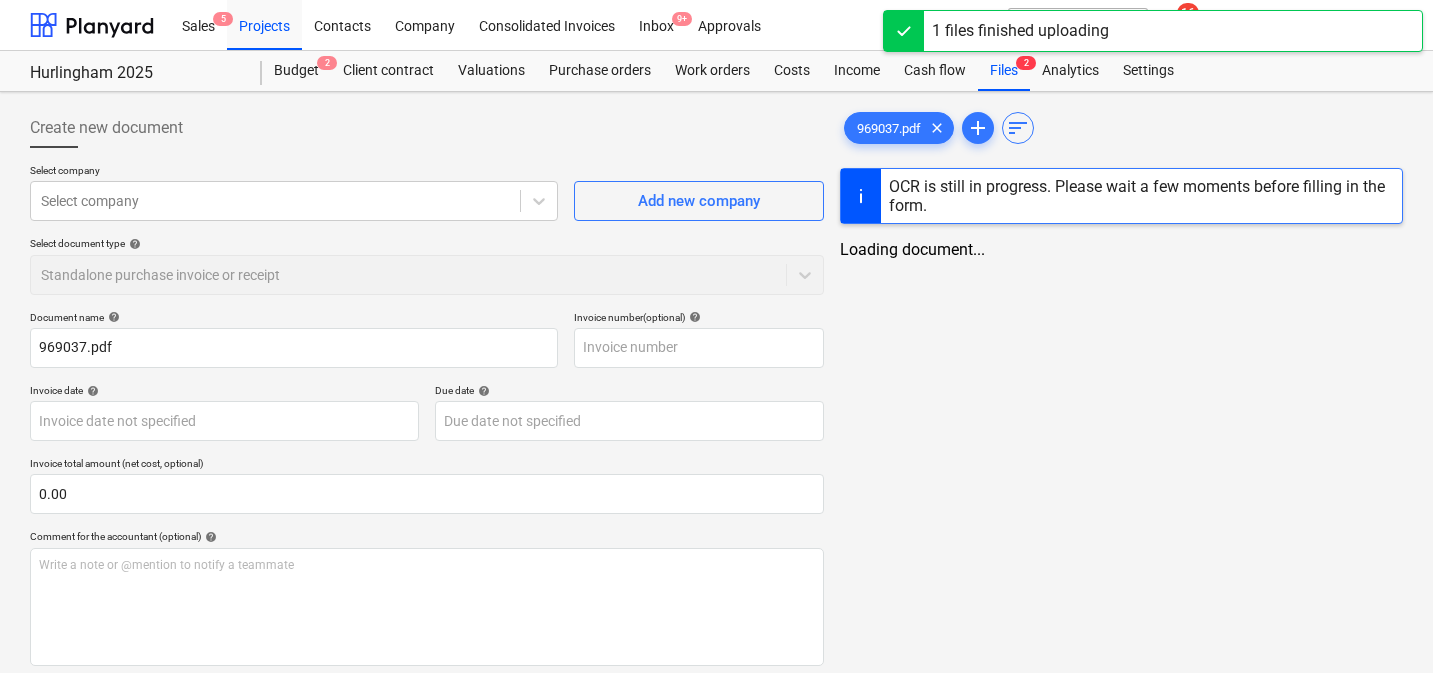 type on "969037.pdf" 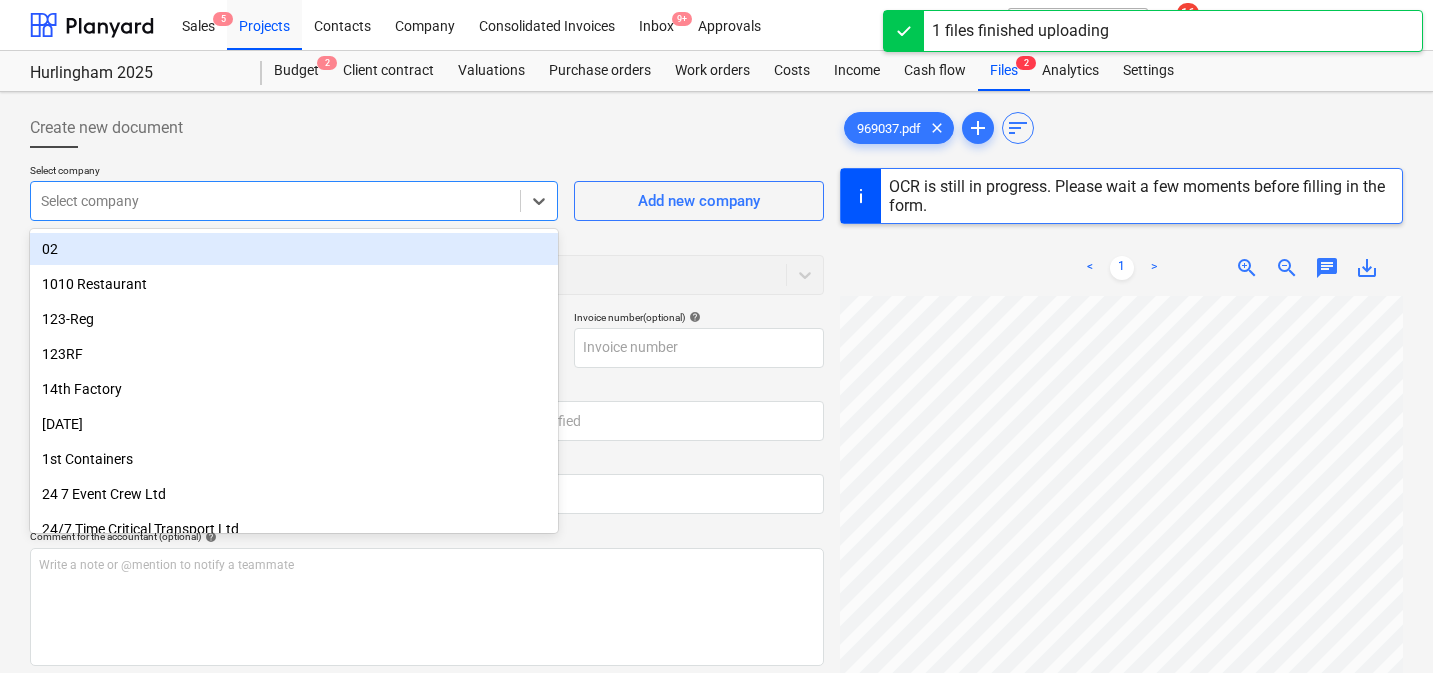 click at bounding box center (275, 201) 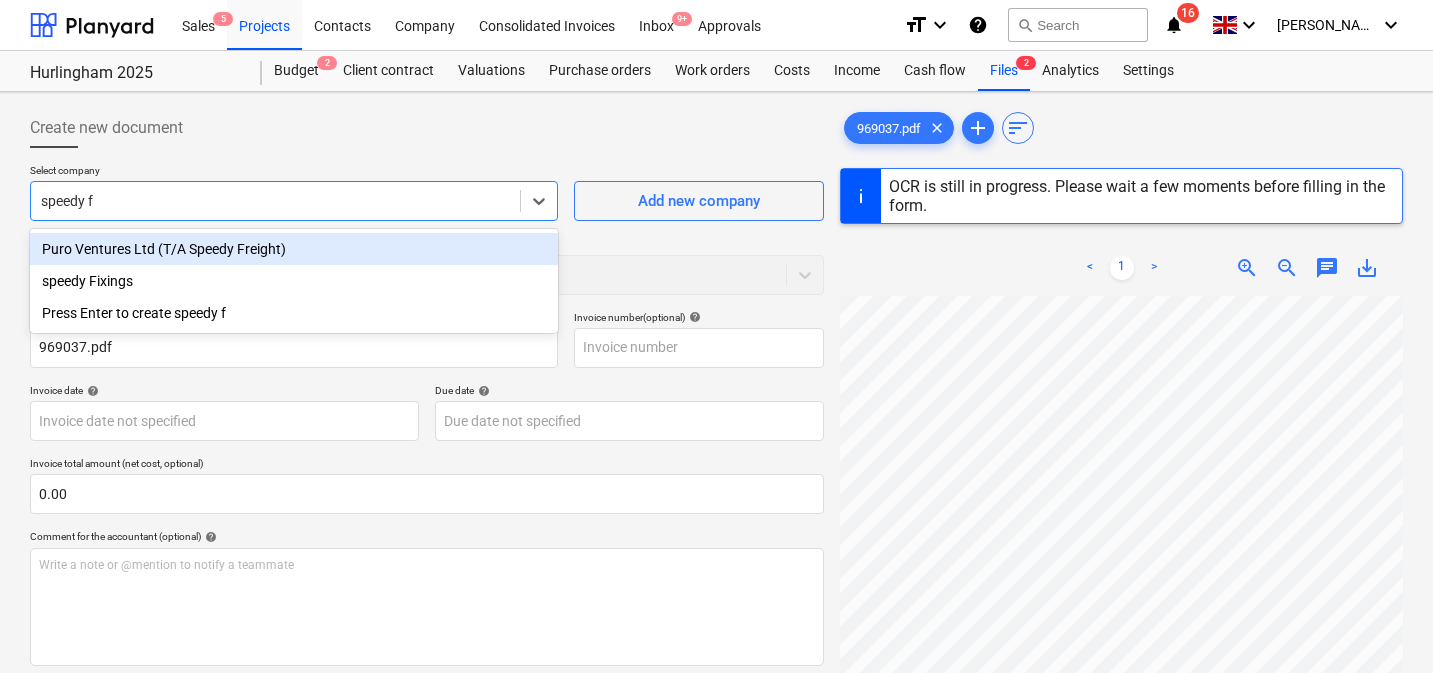 type on "speedy fr" 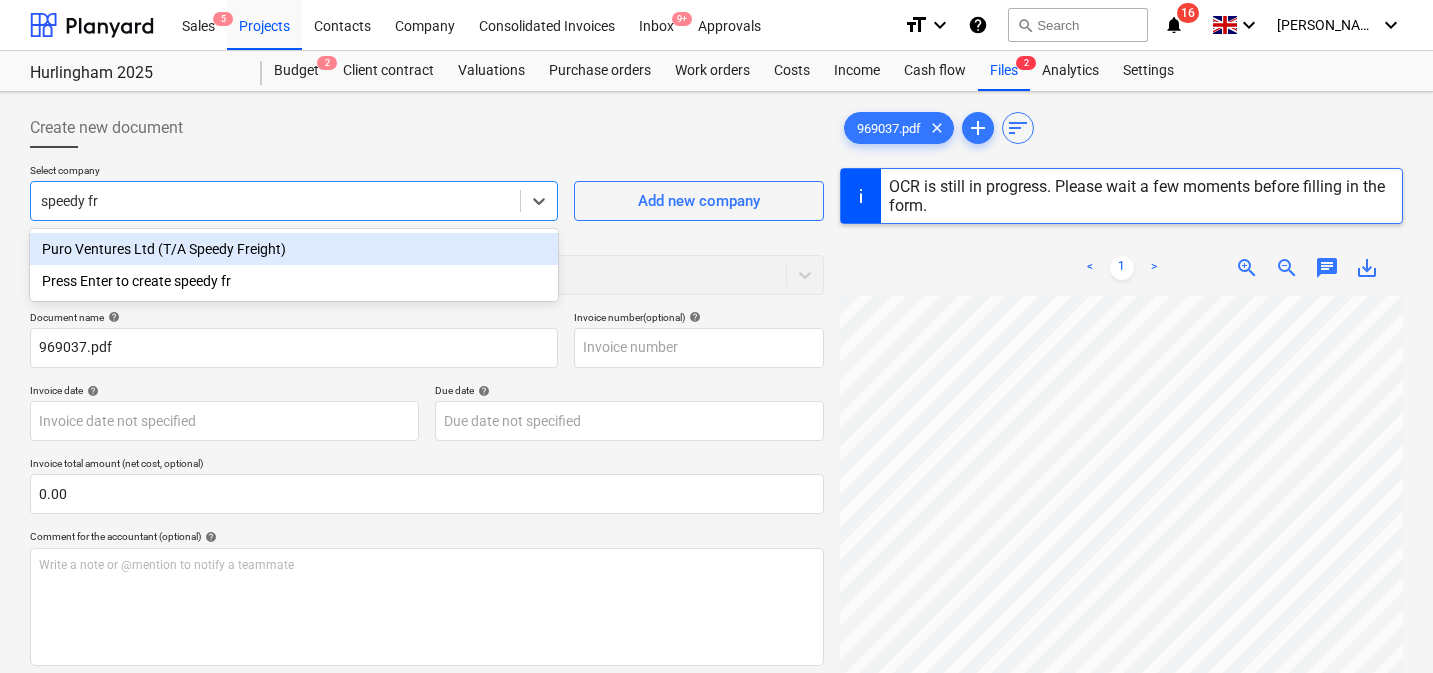 click on "Puro Ventures Ltd (T/A Speedy Freight)" at bounding box center (294, 249) 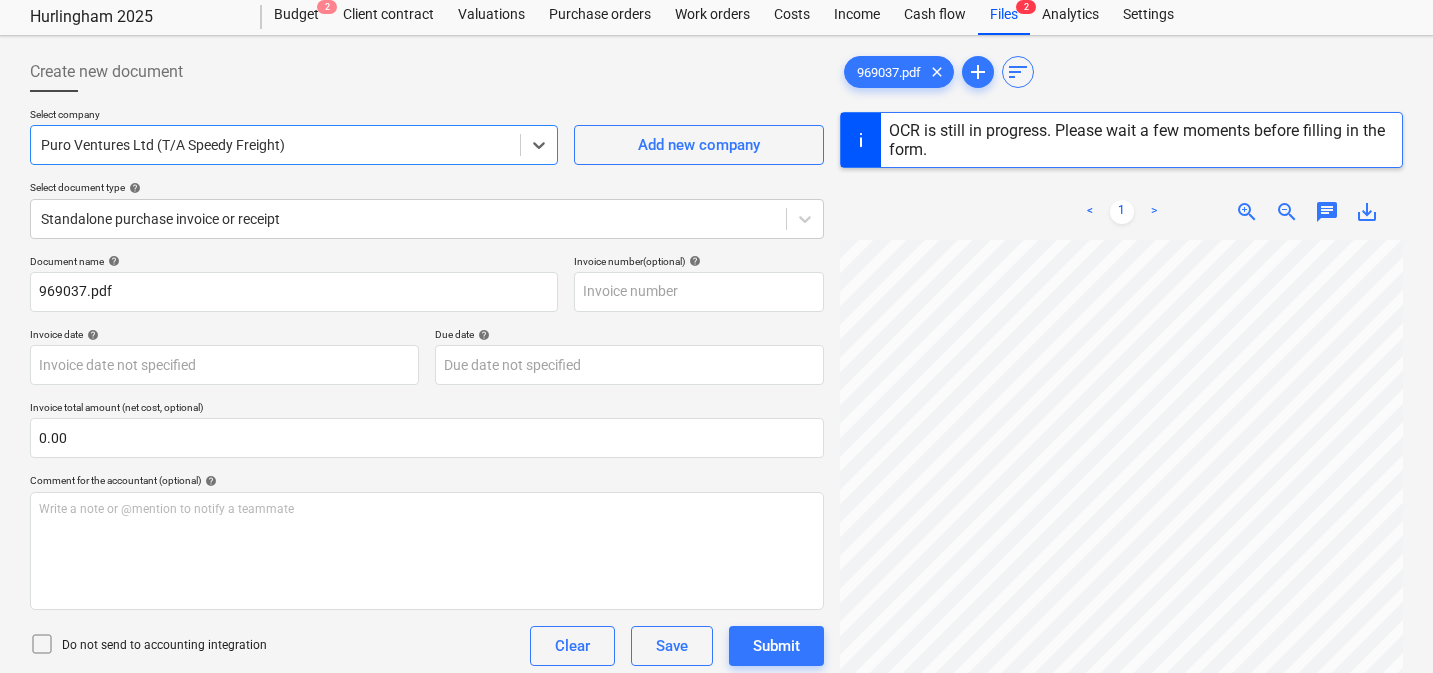 scroll, scrollTop: 57, scrollLeft: 0, axis: vertical 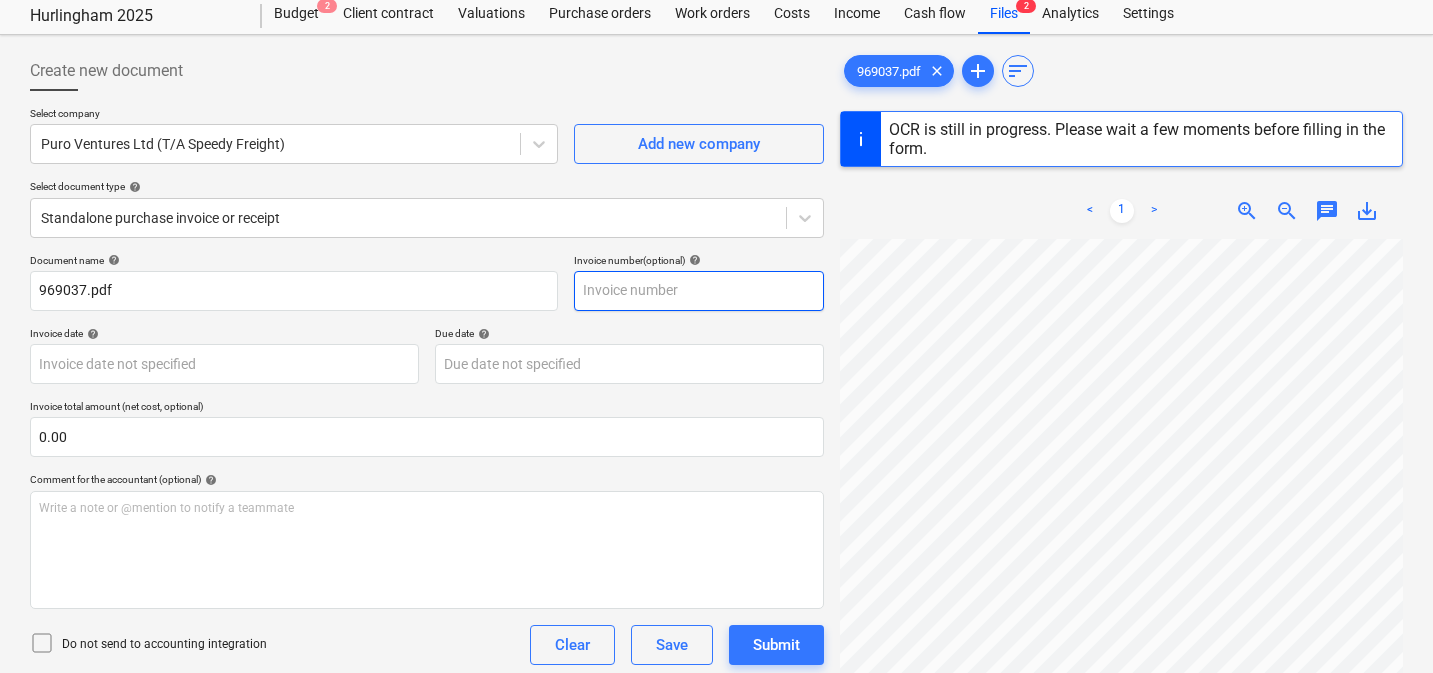 click at bounding box center (699, 291) 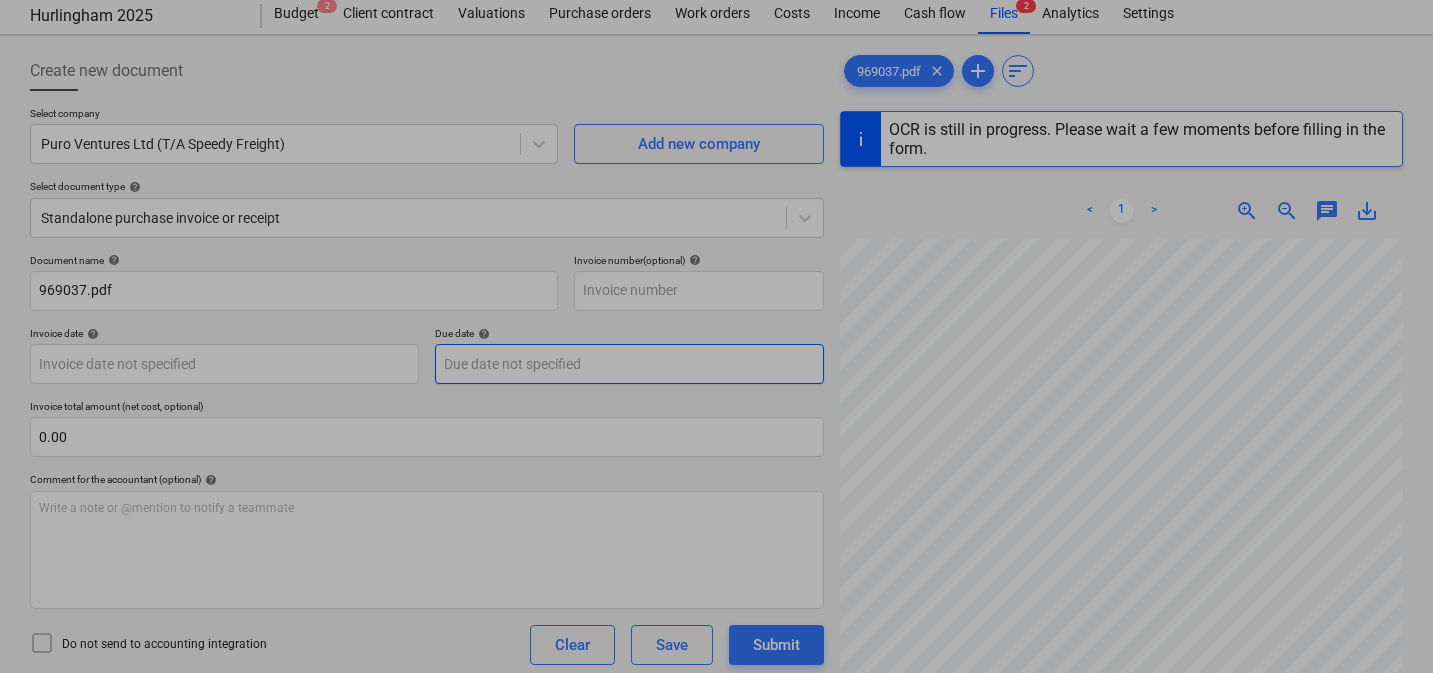 click on "This website stores cookies on your computer. These cookies are used to collect information about how you interact with our website and allow us to remember you. We use this information in order to improve and customize your browsing experience and for analytics and metrics about our visitors both on this website and other media. To find out more about the cookies we use, see our Privacy Policy If you decline, your information won’t be tracked when you visit this website. A single cookie will be used in your browser to remember your preference not to be tracked. Cookies settings Accept All Decline All
Sales 5 Projects Contacts Company Consolidated Invoices Inbox 9+ Approvals format_size keyboard_arrow_down help search Search notifications 16 keyboard_arrow_down [PERSON_NAME] keyboard_arrow_down Hurlingham 2025 Budget 2 Client contract Valuations Purchase orders Work orders Costs Income Cash flow Files 2 Analytics Settings Create new document Select company Puro Ventures Ltd (T/A Speedy Freight)   help ﻿" at bounding box center [716, 279] 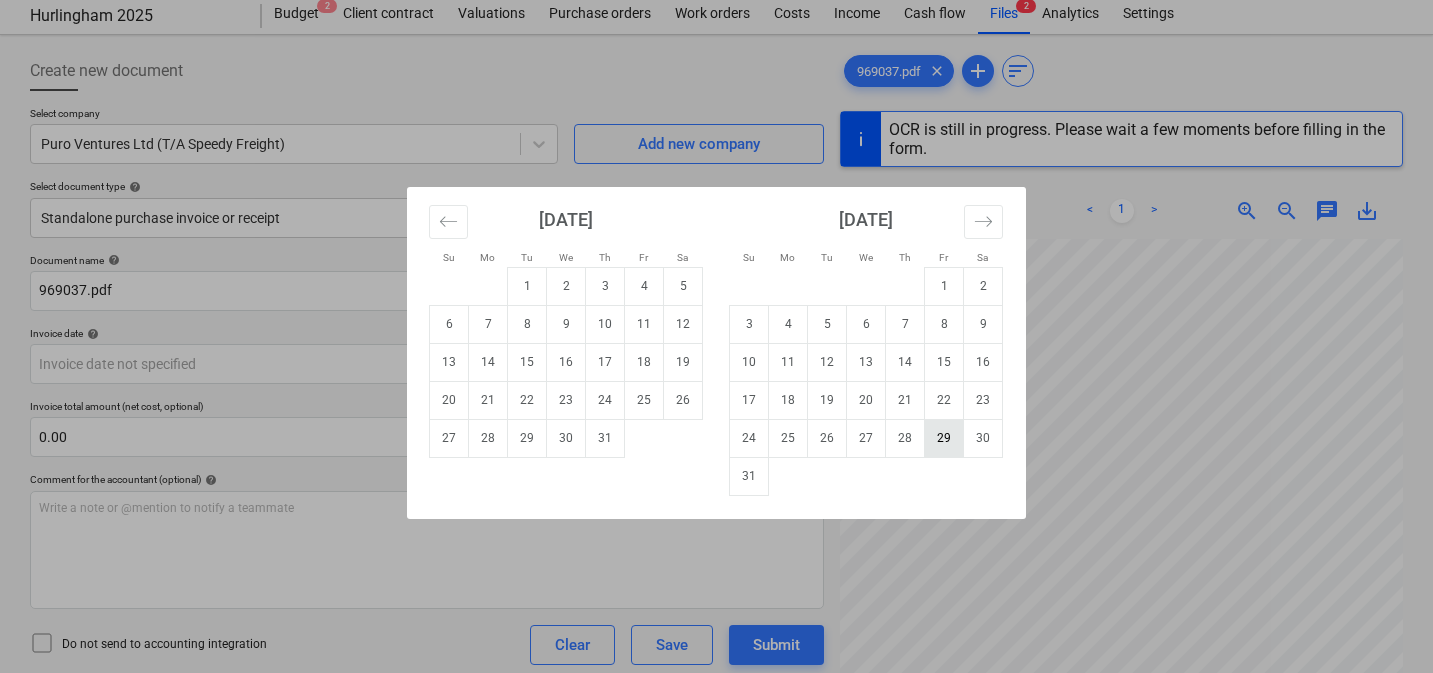 click on "29" at bounding box center [944, 438] 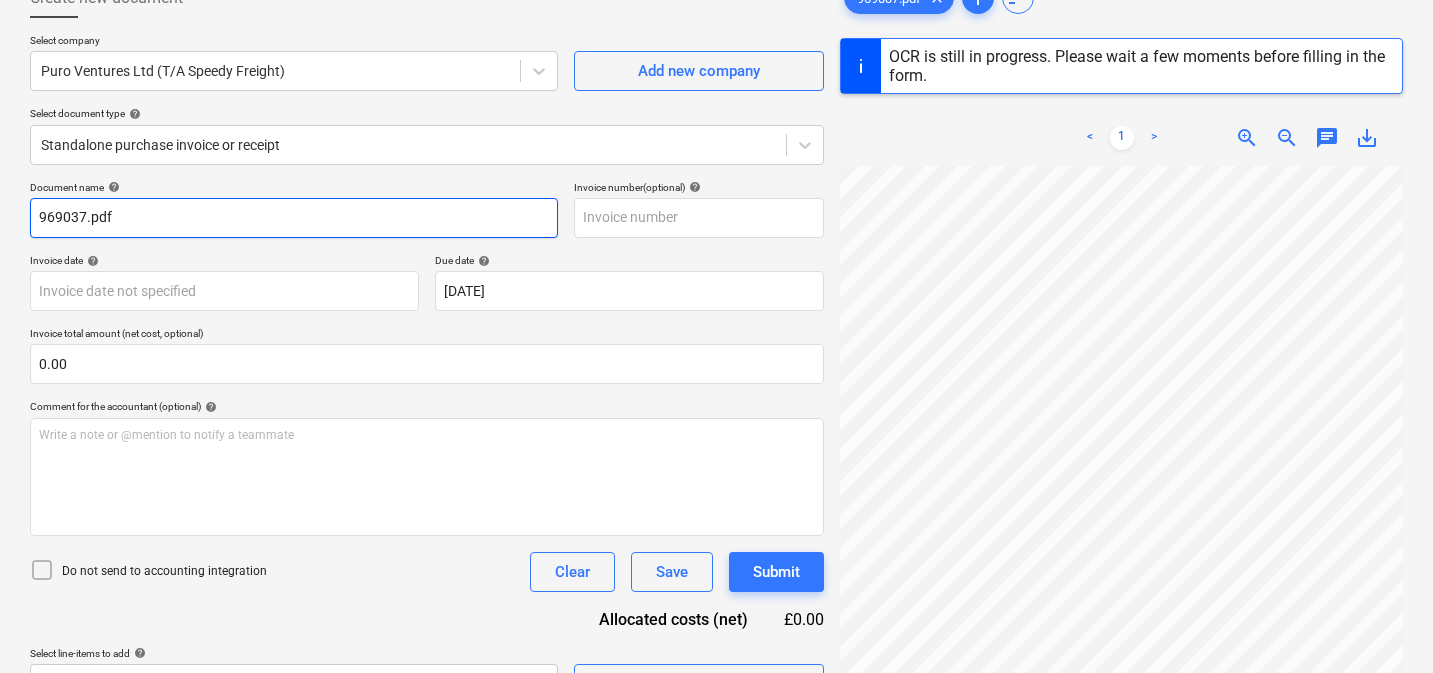 scroll, scrollTop: 139, scrollLeft: 0, axis: vertical 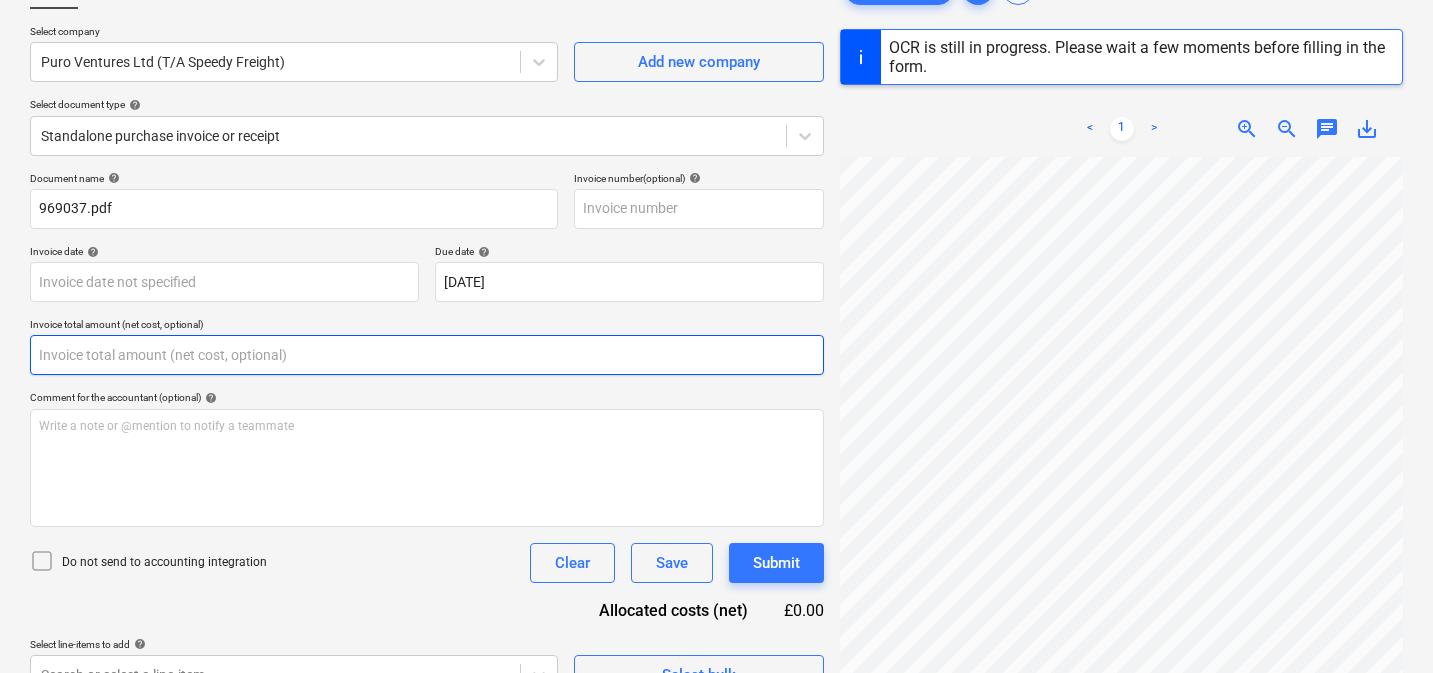 click at bounding box center (427, 355) 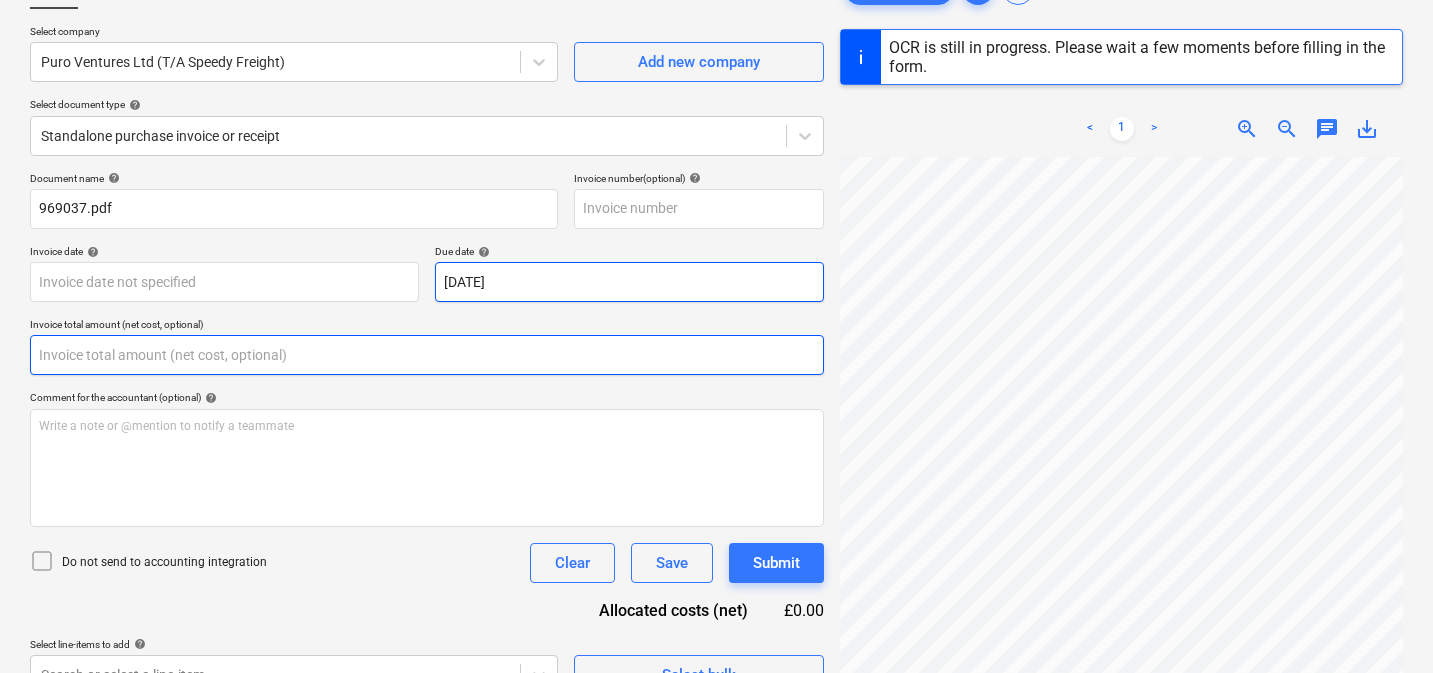 scroll, scrollTop: 241, scrollLeft: 0, axis: vertical 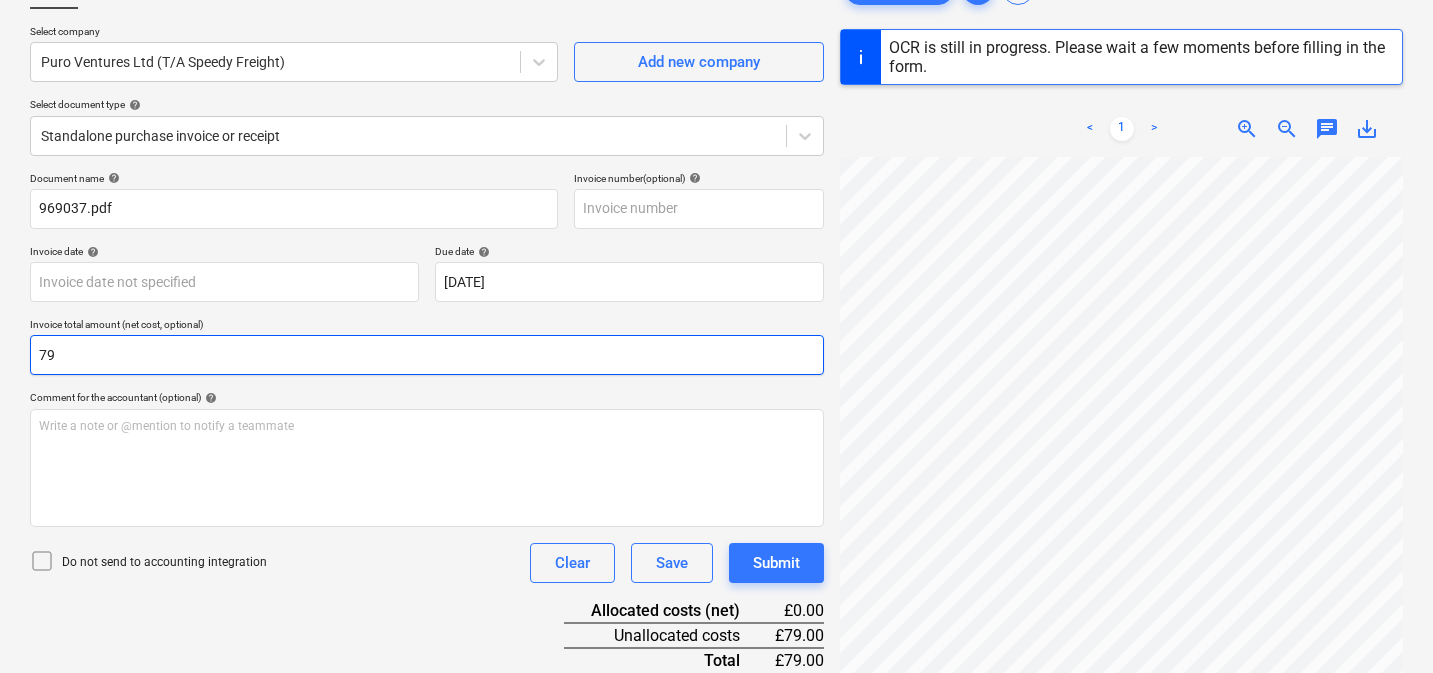 type on "795" 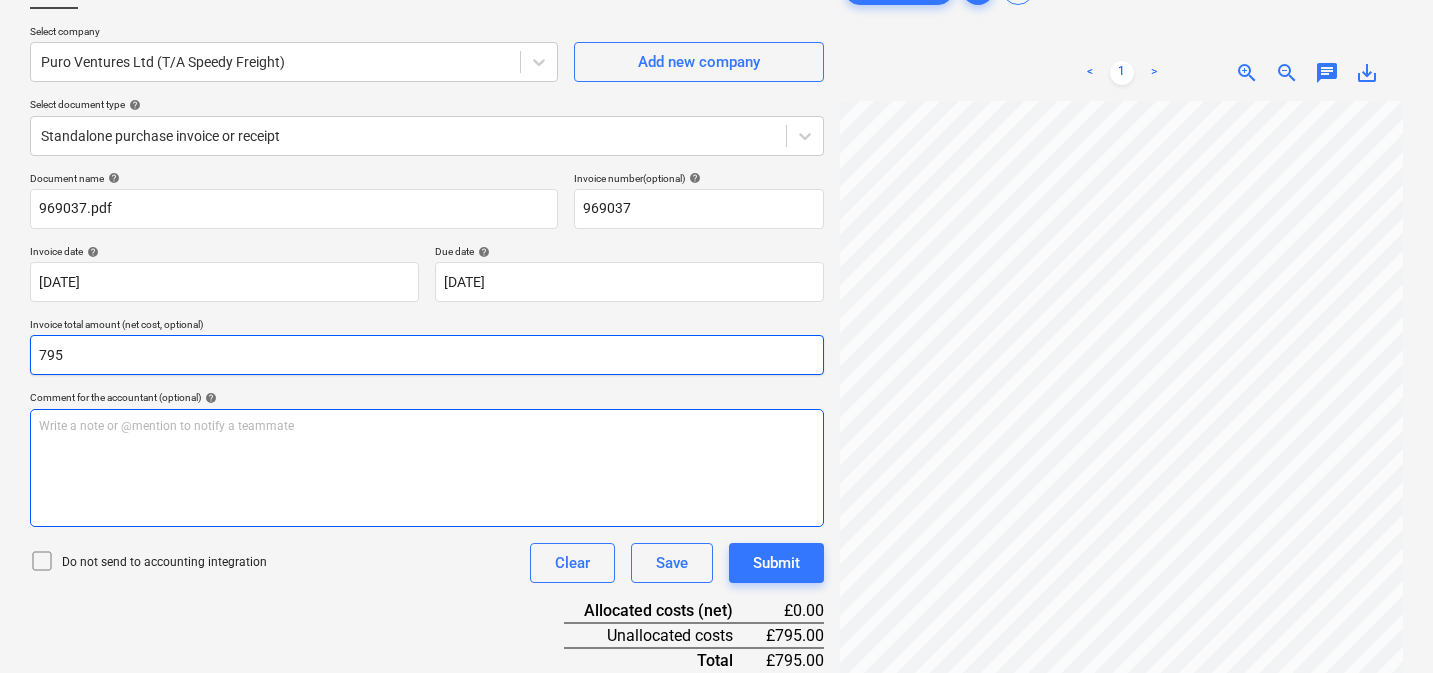type on "969037" 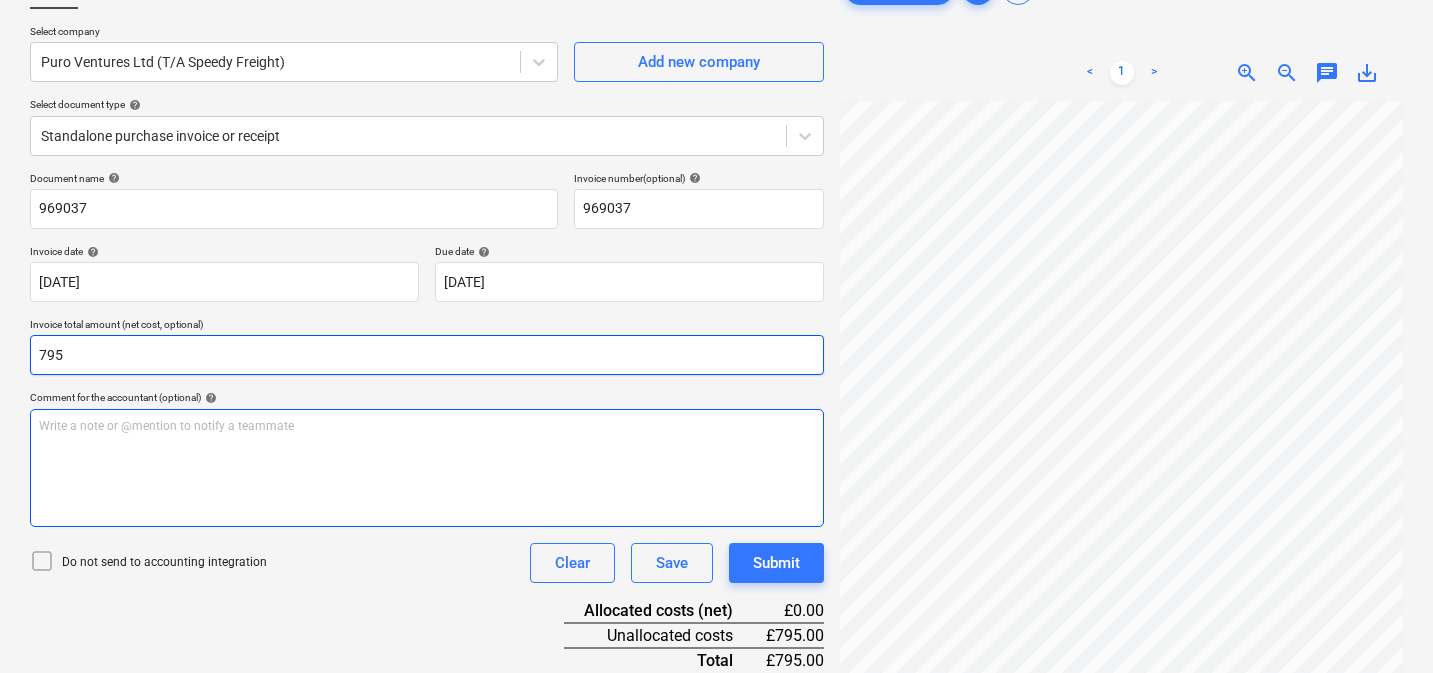 type on "795" 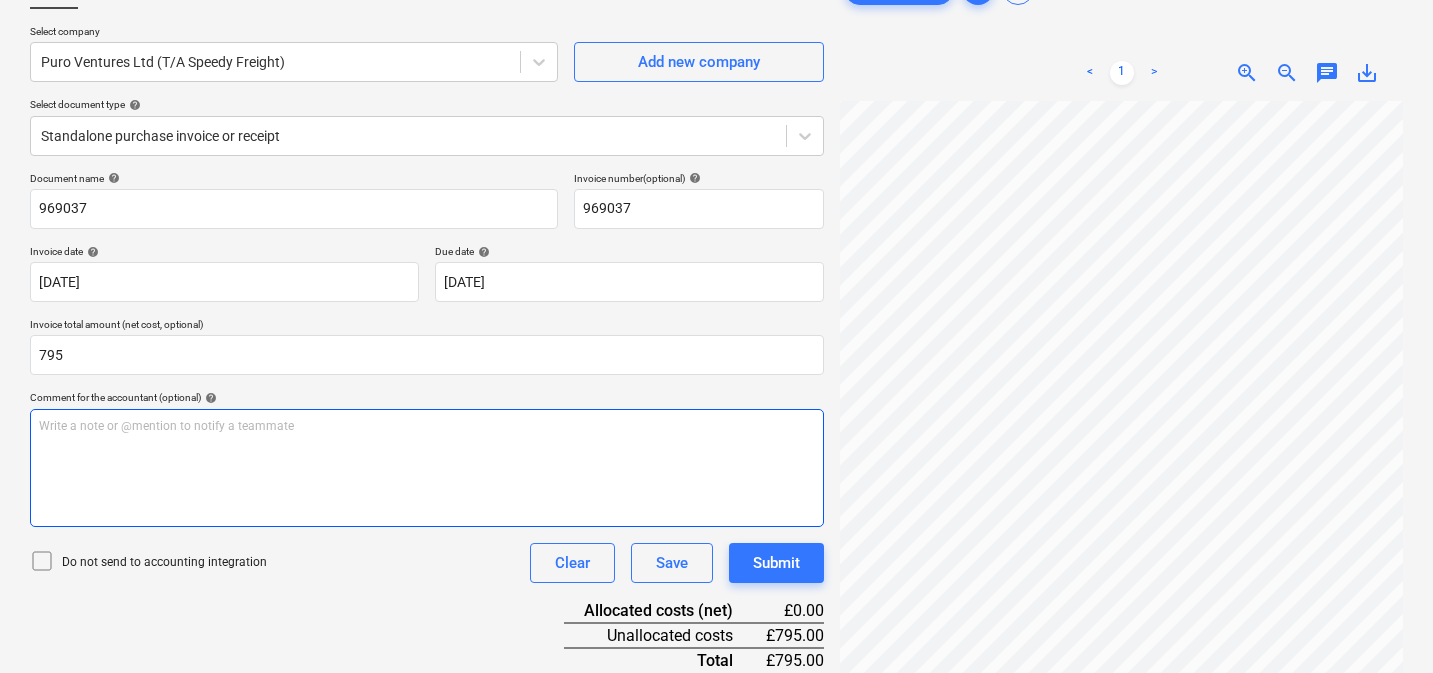 click on "Write a note or @mention to notify a teammate [PERSON_NAME]" at bounding box center [427, 468] 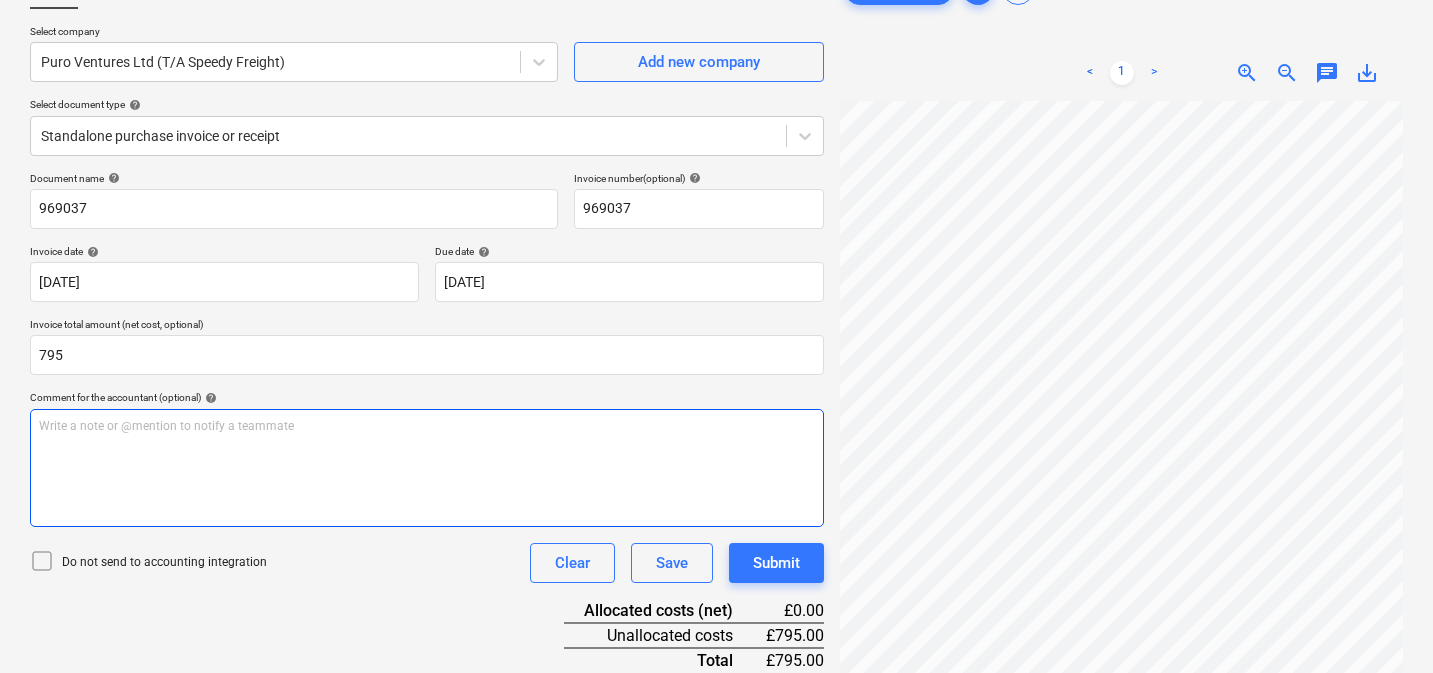 scroll, scrollTop: 227, scrollLeft: 0, axis: vertical 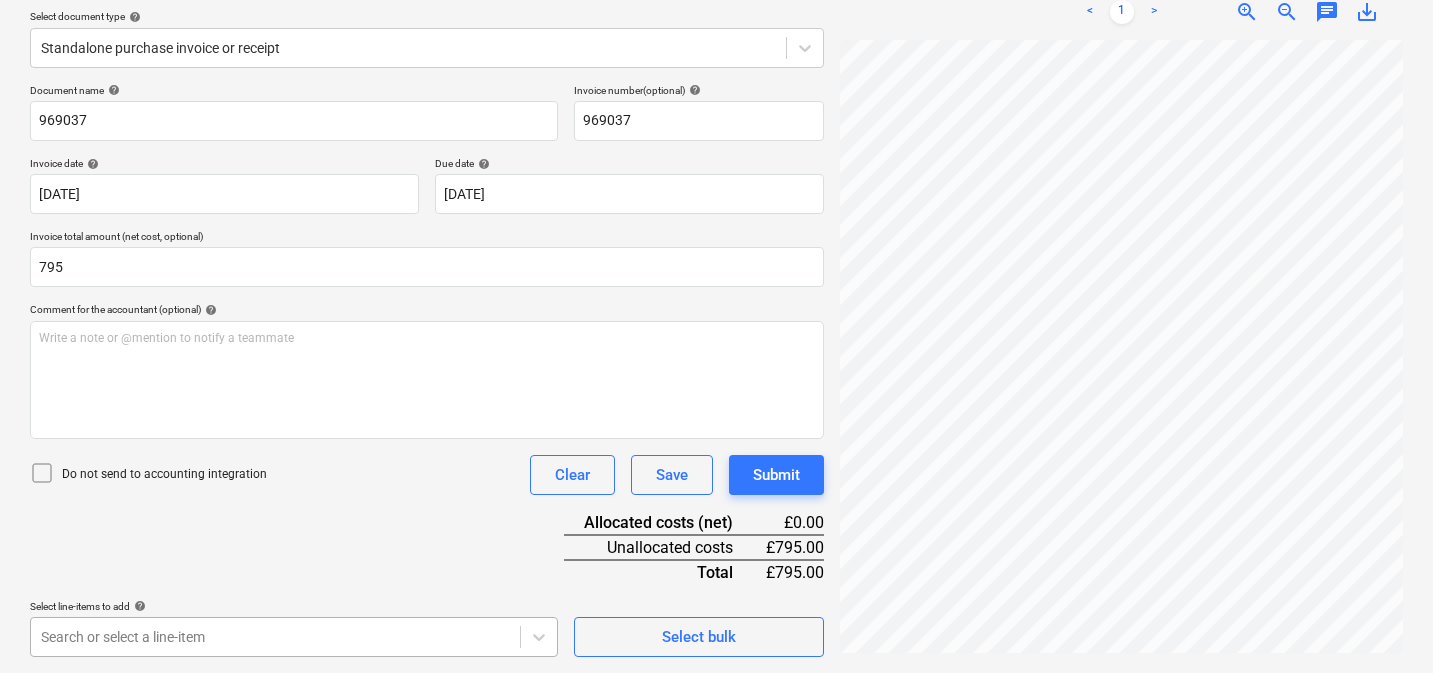 click on "This website stores cookies on your computer. These cookies are used to collect information about how you interact with our website and allow us to remember you. We use this information in order to improve and customize your browsing experience and for analytics and metrics about our visitors both on this website and other media. To find out more about the cookies we use, see our Privacy Policy If you decline, your information won’t be tracked when you visit this website. A single cookie will be used in your browser to remember your preference not to be tracked. Cookies settings Accept All Decline All
Sales 5 Projects Contacts Company Consolidated Invoices Inbox 9+ Approvals format_size keyboard_arrow_down help search Search notifications 16 keyboard_arrow_down [PERSON_NAME] keyboard_arrow_down Hurlingham 2025 Budget 2 Client contract Valuations Purchase orders Work orders Costs Income Cash flow Files 2 Analytics Settings Create new document Select company Puro Ventures Ltd (T/A Speedy Freight)   help 795" at bounding box center [716, 109] 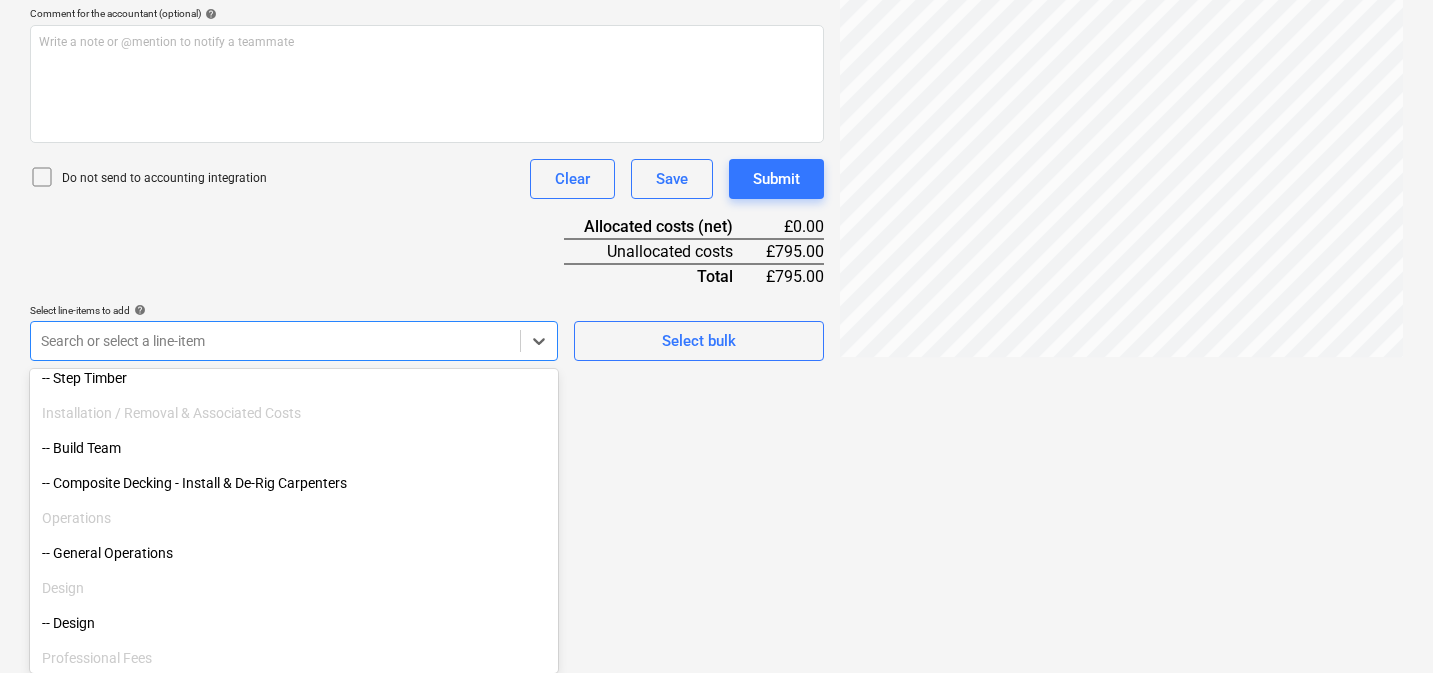 scroll, scrollTop: 230, scrollLeft: 0, axis: vertical 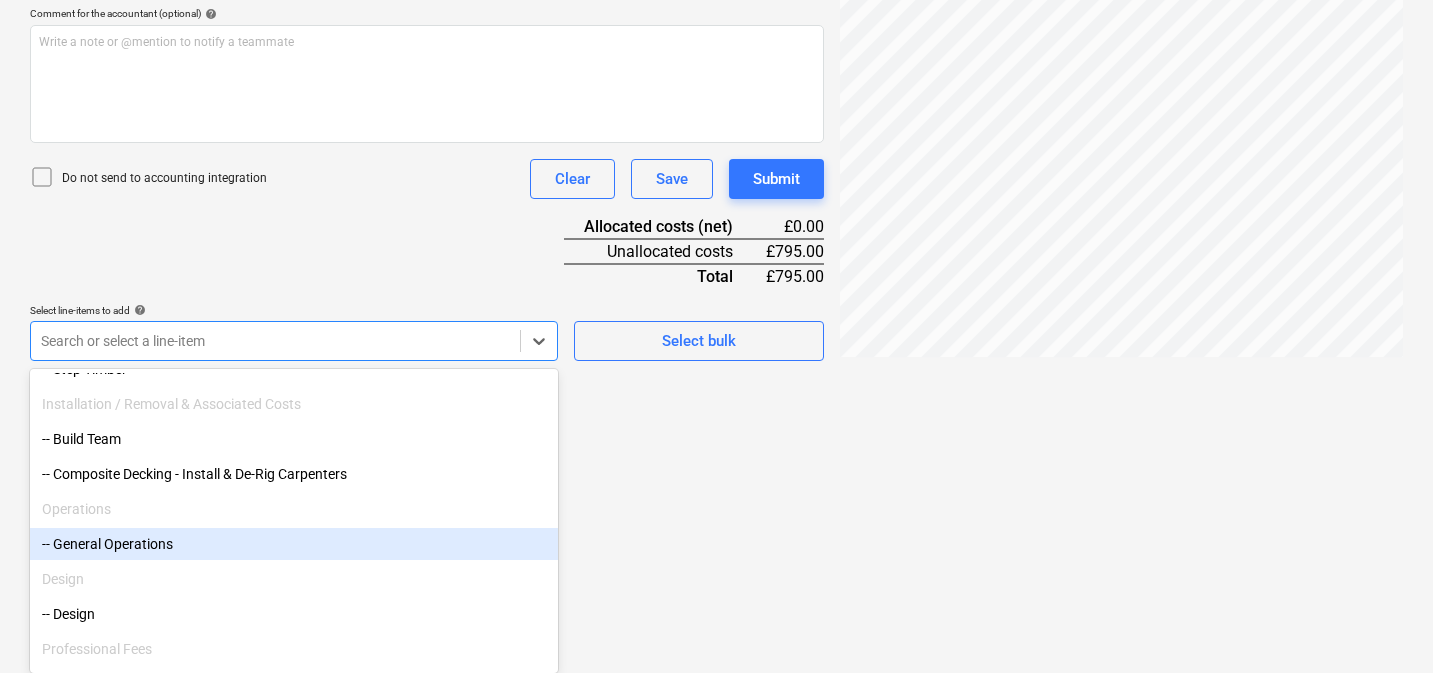 click on "--   General Operations" at bounding box center (294, 544) 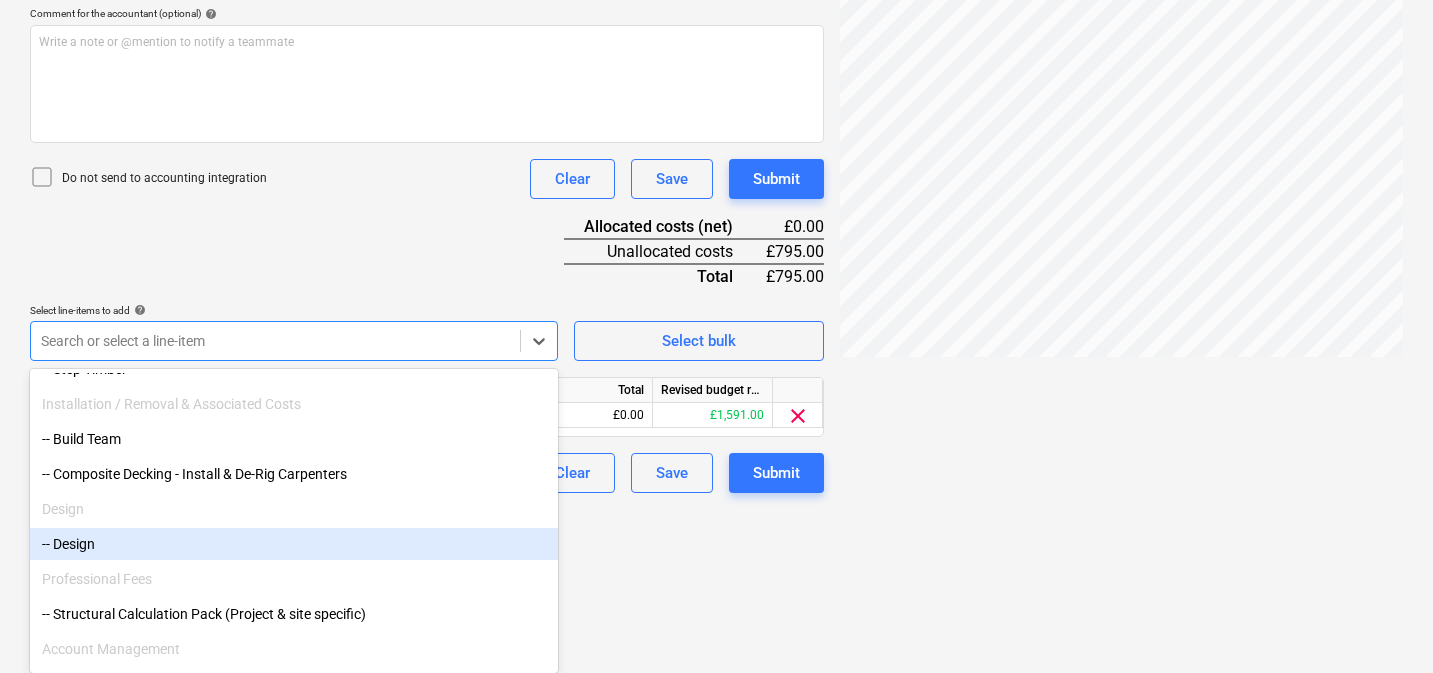 click on "This website stores cookies on your computer. These cookies are used to collect information about how you interact with our website and allow us to remember you. We use this information in order to improve and customize your browsing experience and for analytics and metrics about our visitors both on this website and other media. To find out more about the cookies we use, see our Privacy Policy If you decline, your information won’t be tracked when you visit this website. A single cookie will be used in your browser to remember your preference not to be tracked. Cookies settings Accept All Decline All
Sales 5 Projects Contacts Company Consolidated Invoices Inbox 9+ Approvals format_size keyboard_arrow_down help search Search notifications 16 keyboard_arrow_down [PERSON_NAME] keyboard_arrow_down Hurlingham 2025 Budget 2 Client contract Valuations Purchase orders Work orders Costs Income Cash flow Files 2 Analytics Settings Create new document Select company Puro Ventures Ltd (T/A Speedy Freight)   795" at bounding box center (716, -187) 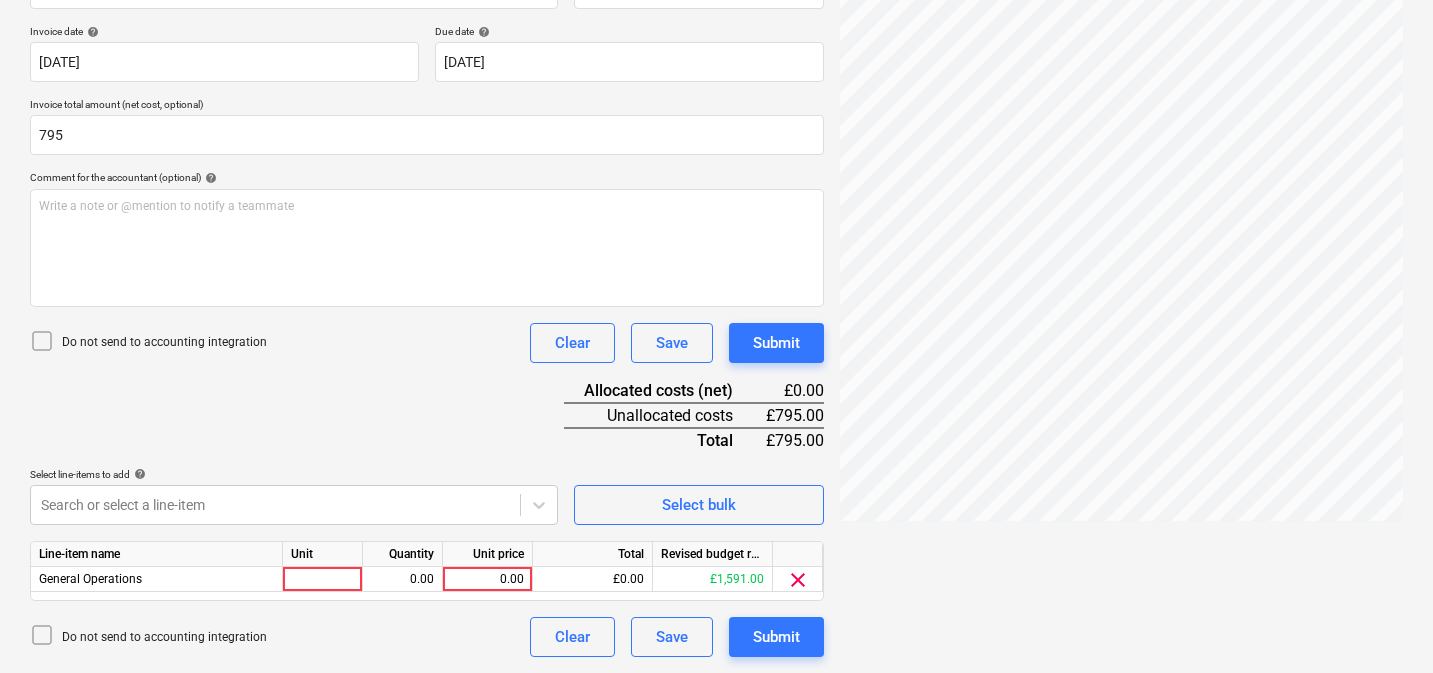 scroll, scrollTop: 359, scrollLeft: 0, axis: vertical 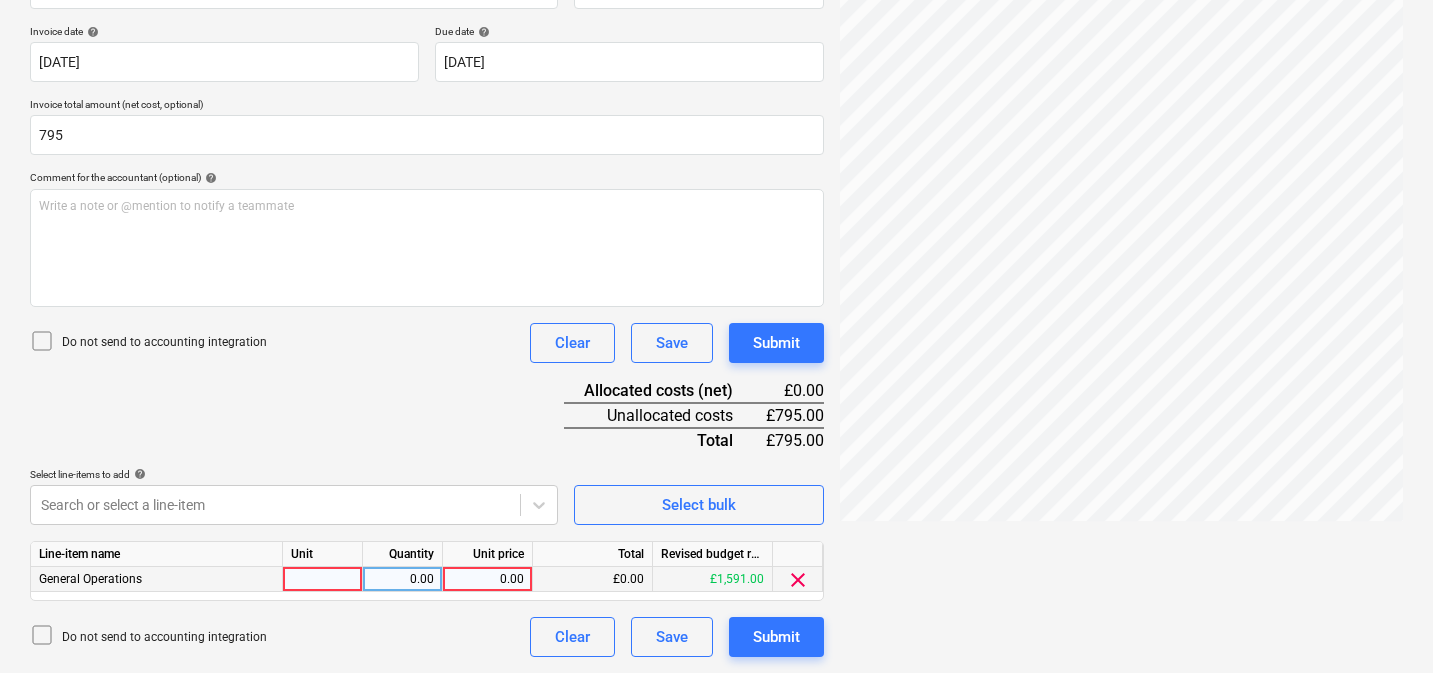 click at bounding box center (323, 579) 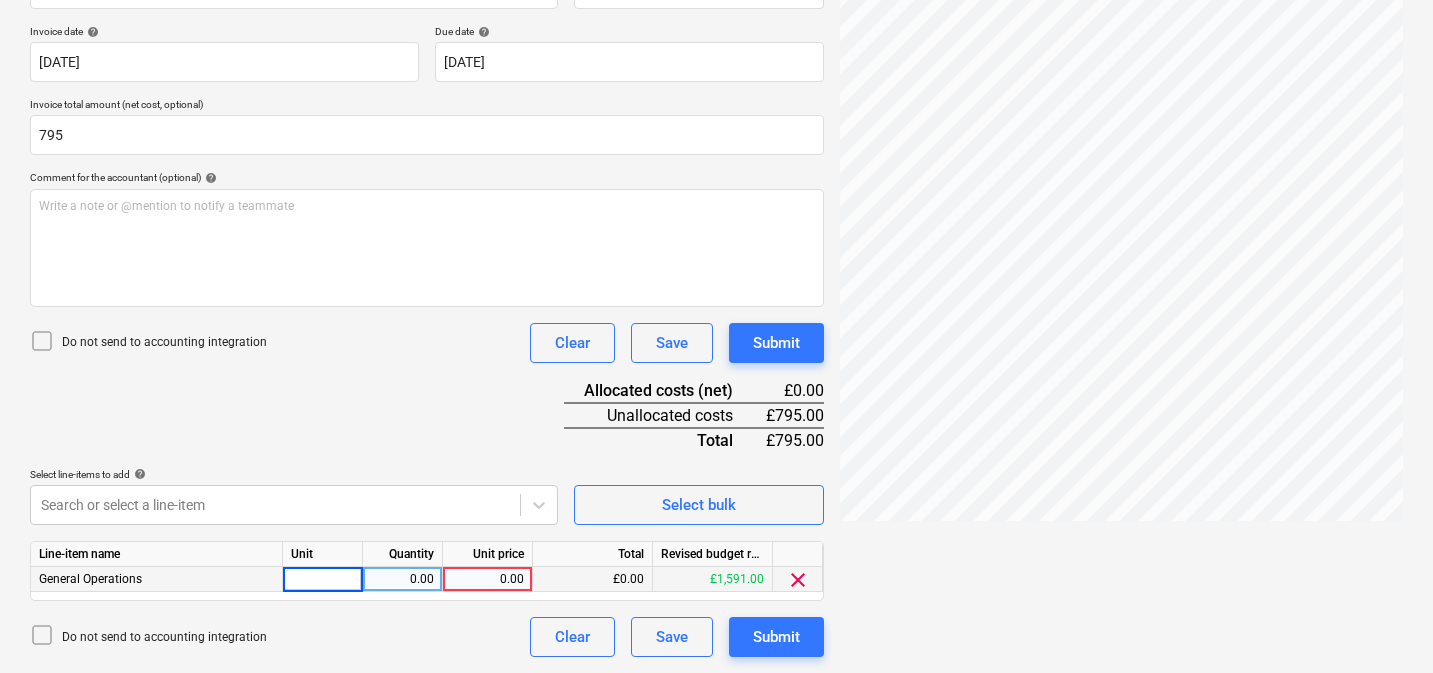 type on "1" 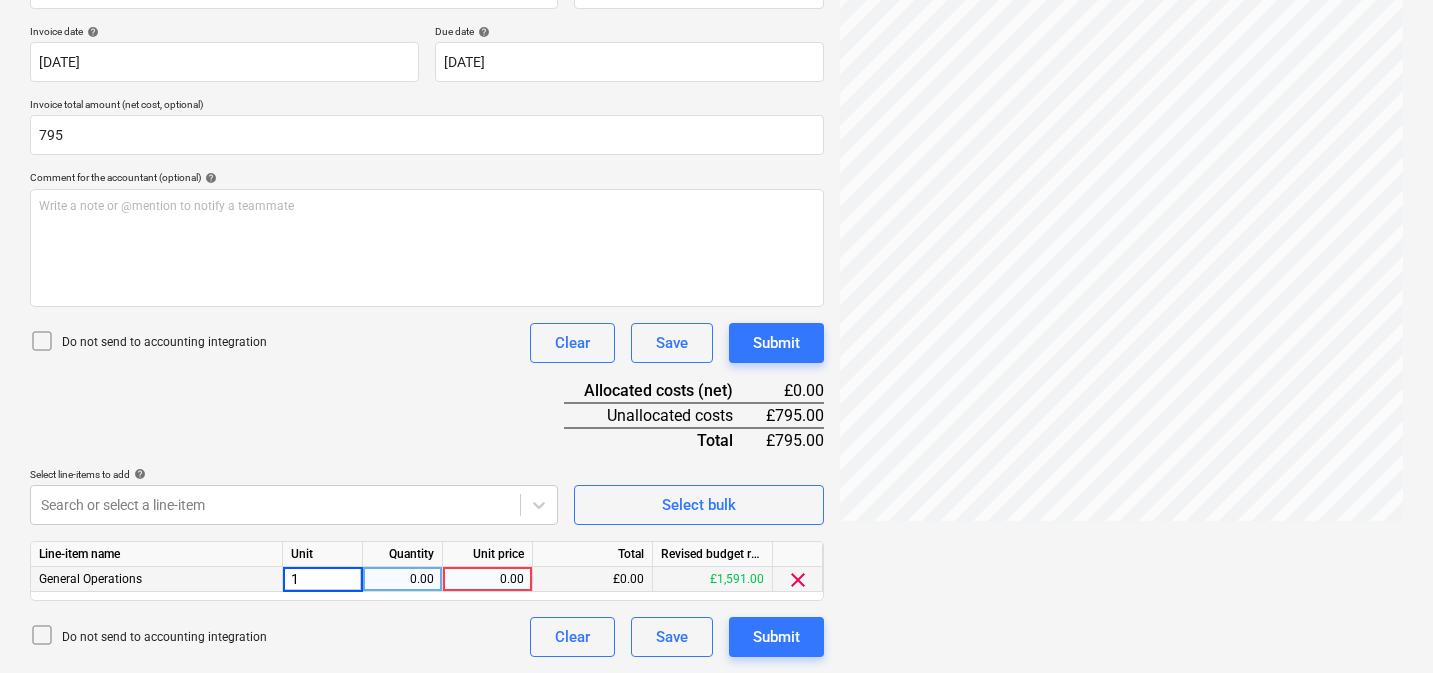 click on "0.00" at bounding box center [402, 579] 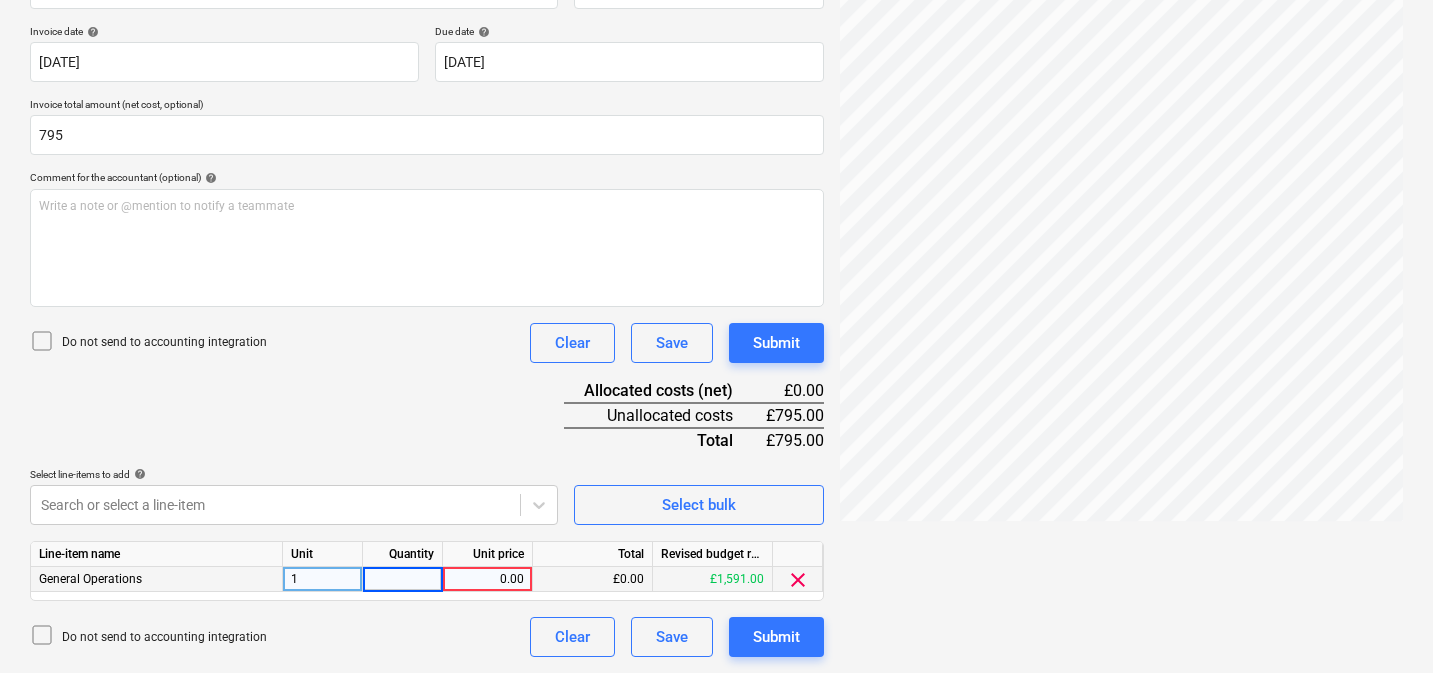 type on "1" 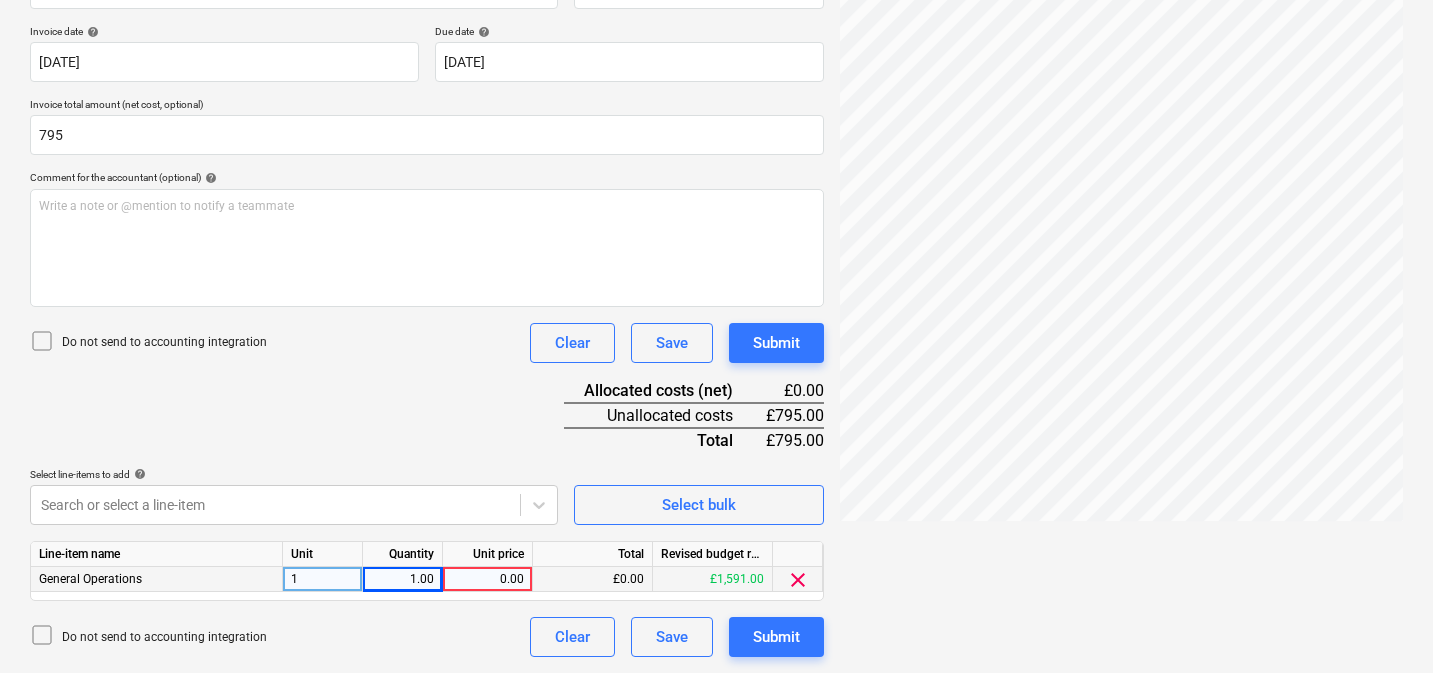 click on "0.00" at bounding box center (487, 579) 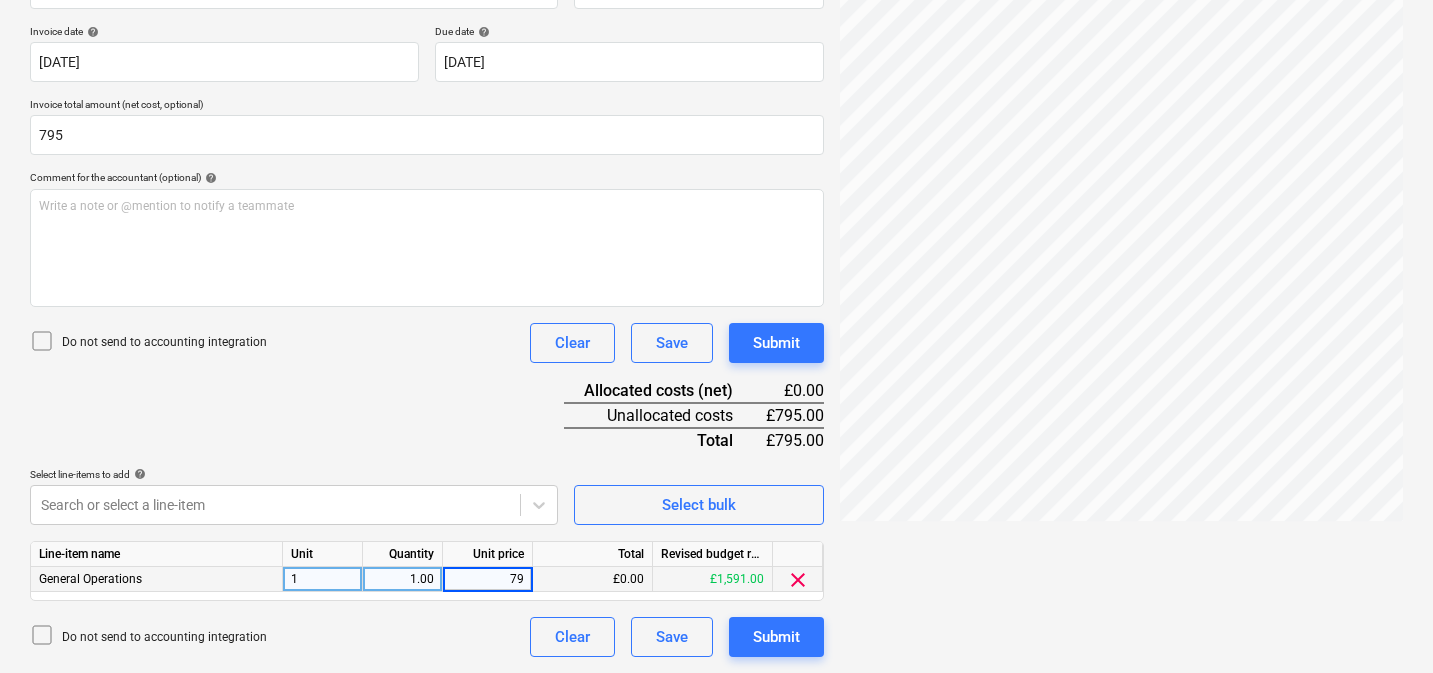 type on "795" 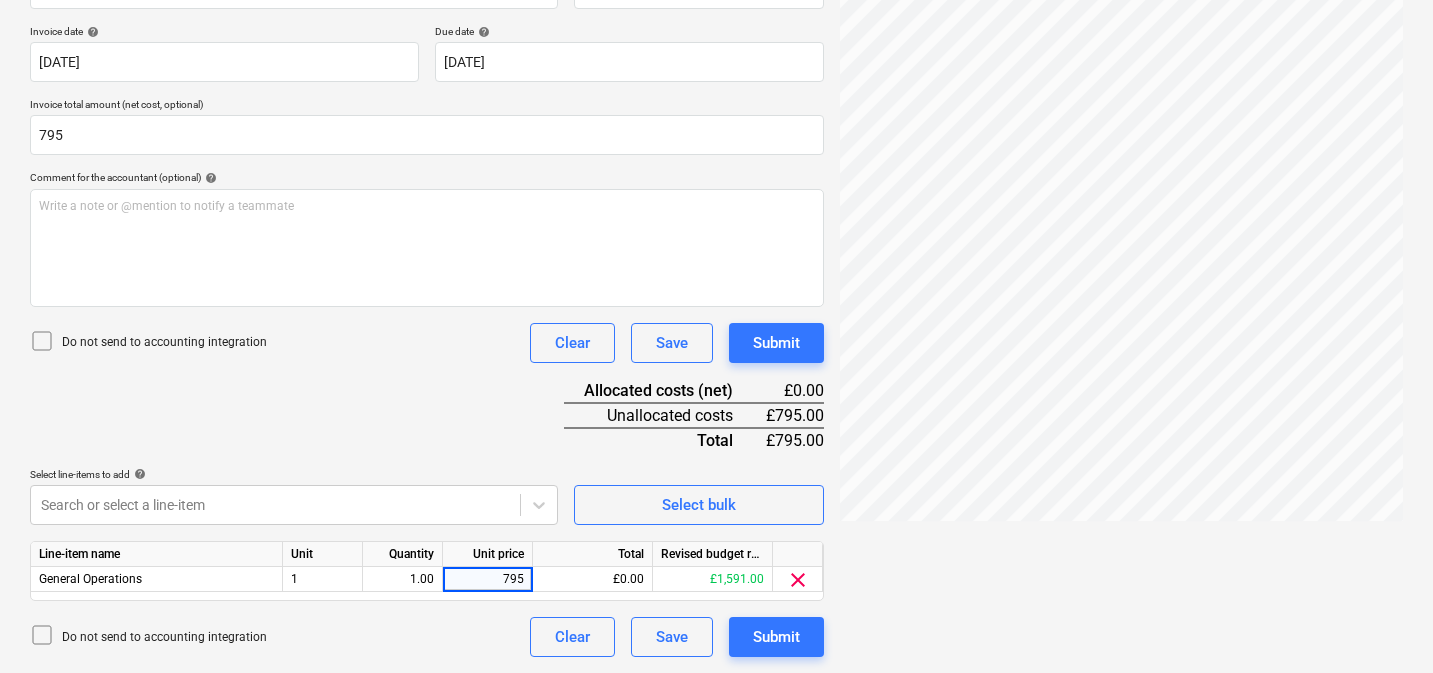 click on "Document name help 969037 Invoice number  (optional) help 969037 Invoice date help [DATE] 11.07.2025 Press the down arrow key to interact with the calendar and
select a date. Press the question mark key to get the keyboard shortcuts for changing dates. Due date help [DATE] [DATE] Press the down arrow key to interact with the calendar and
select a date. Press the question mark key to get the keyboard shortcuts for changing dates. Invoice total amount (net cost, optional) 795 Comment for the accountant (optional) help Write a note or @mention to notify a teammate ﻿ Do not send to accounting integration Clear Save Submit Allocated costs (net) £0.00 Unallocated costs £795.00 Total £795.00 Select line-items to add help Search or select a line-item Select bulk Line-item name Unit Quantity Unit price Total Revised budget remaining  General Operations 1 1.00 795 £0.00 £1,591.00 clear Do not send to accounting integration Clear Save Submit" at bounding box center (427, 304) 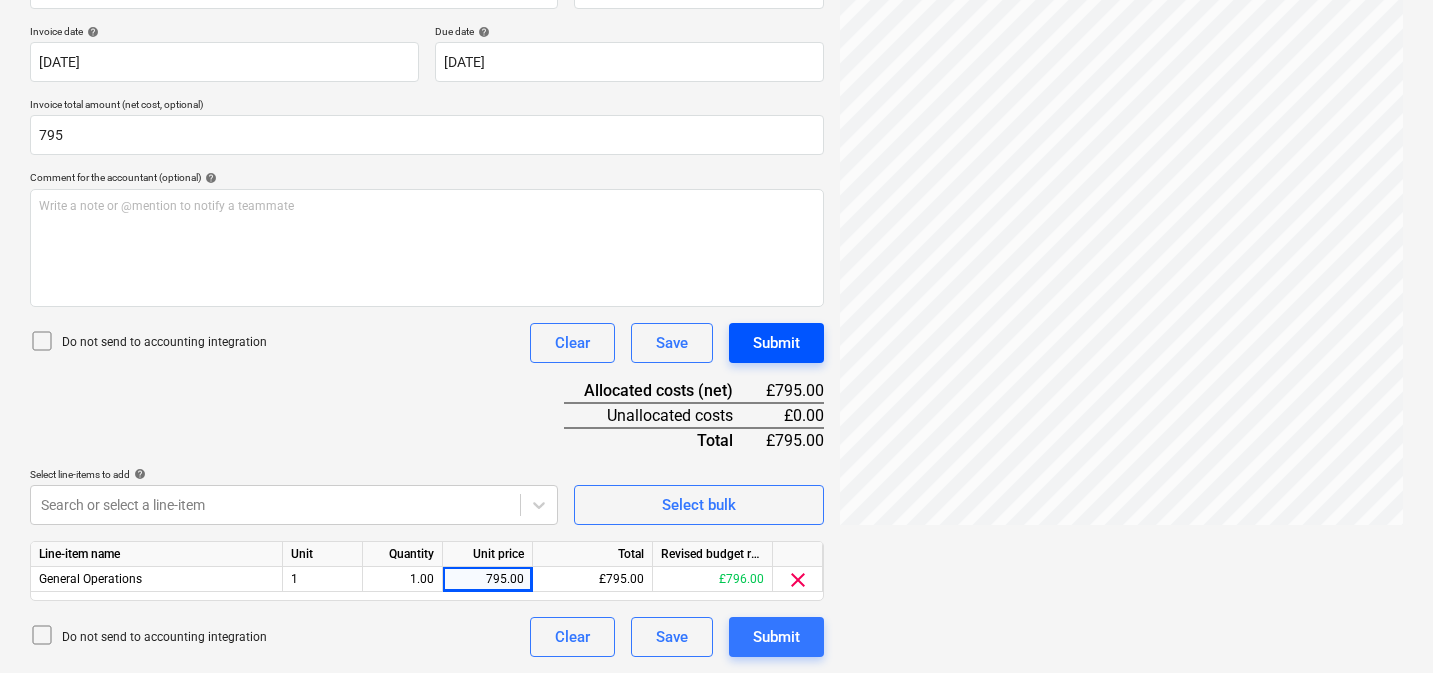 scroll, scrollTop: 73, scrollLeft: 0, axis: vertical 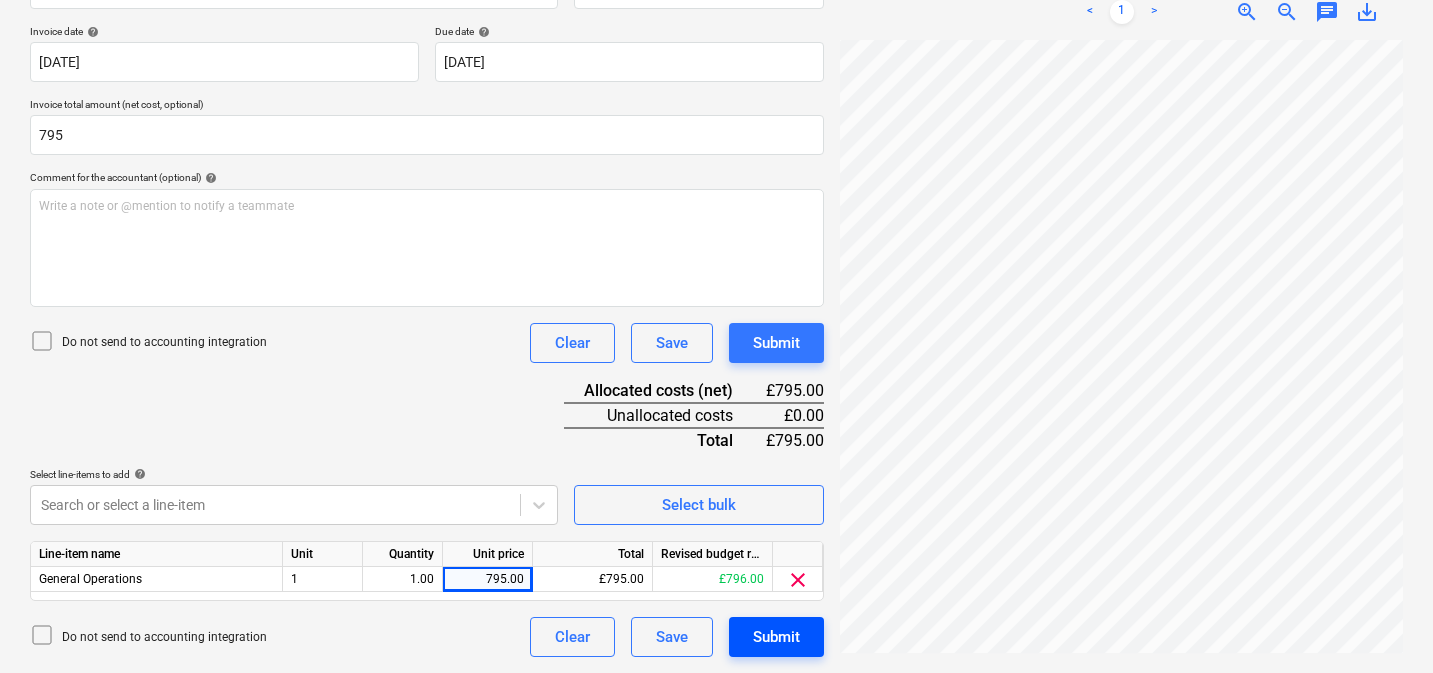 click on "Submit" at bounding box center [776, 637] 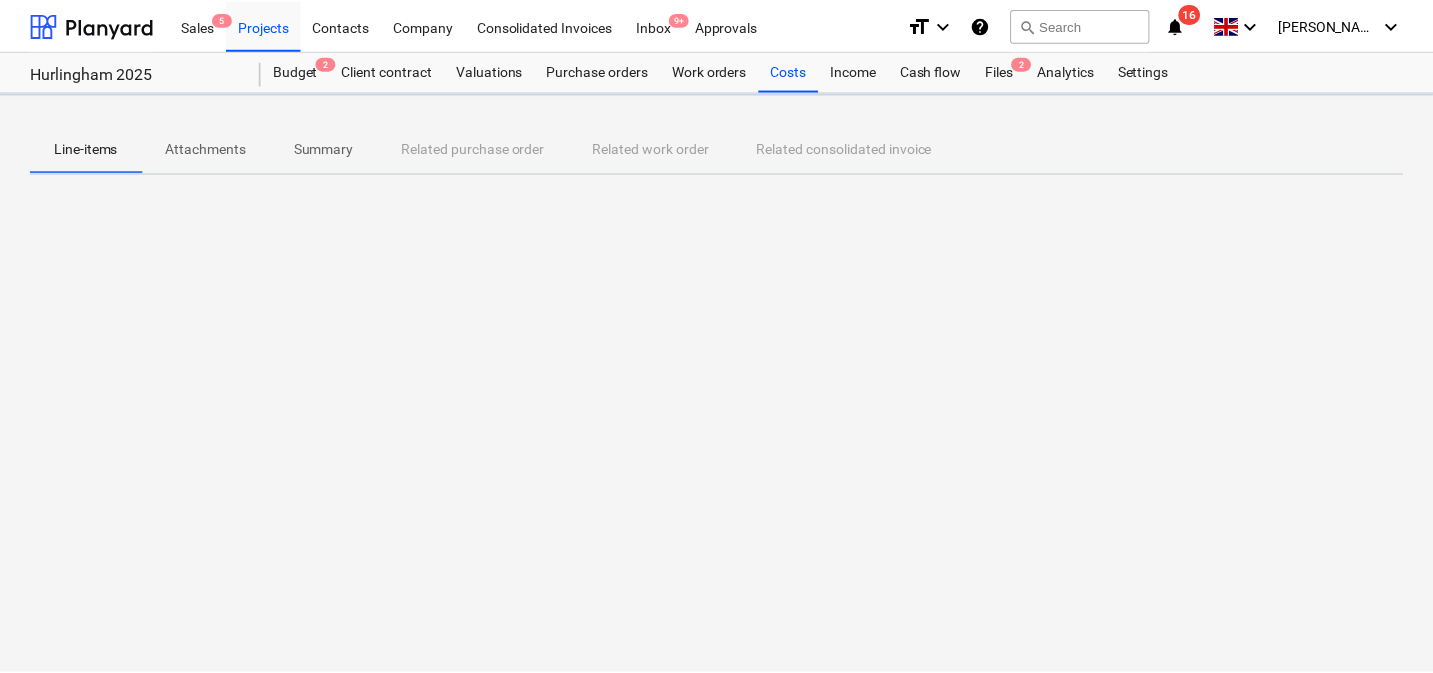 scroll, scrollTop: 0, scrollLeft: 0, axis: both 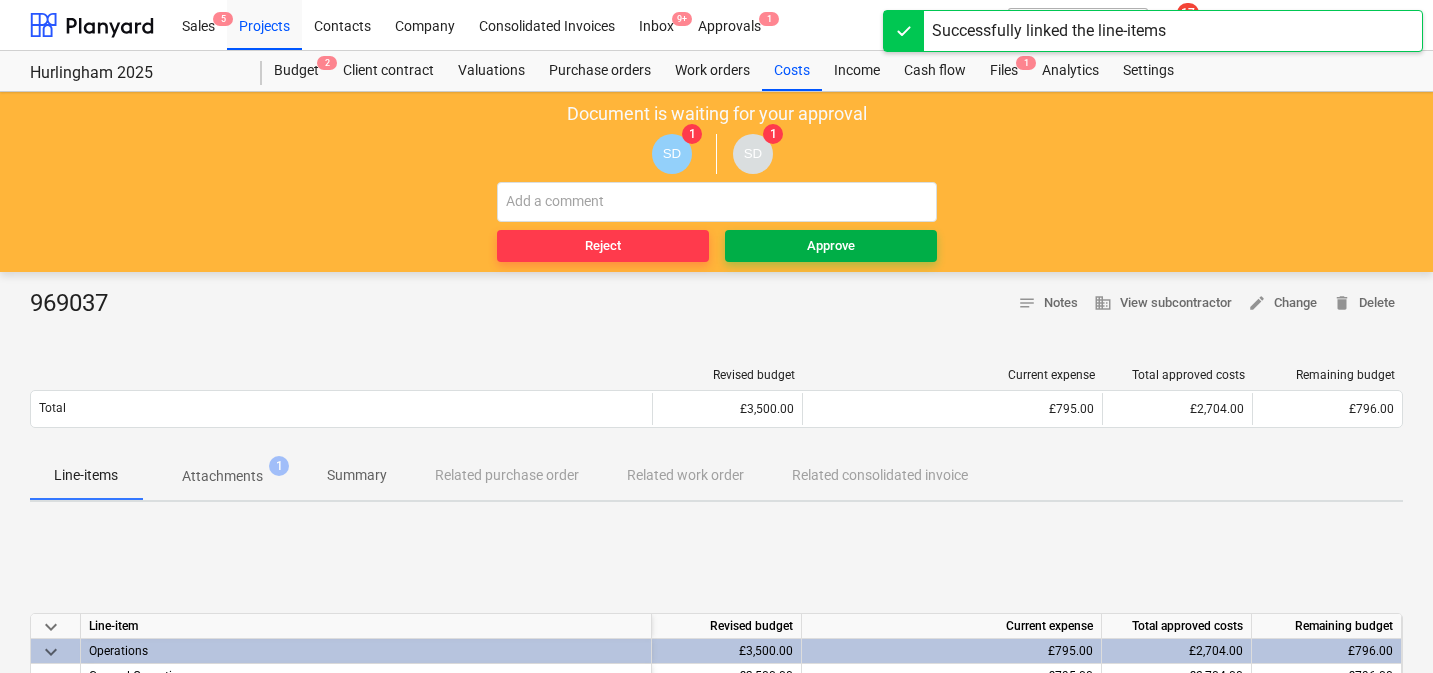 click on "Approve" at bounding box center [831, 246] 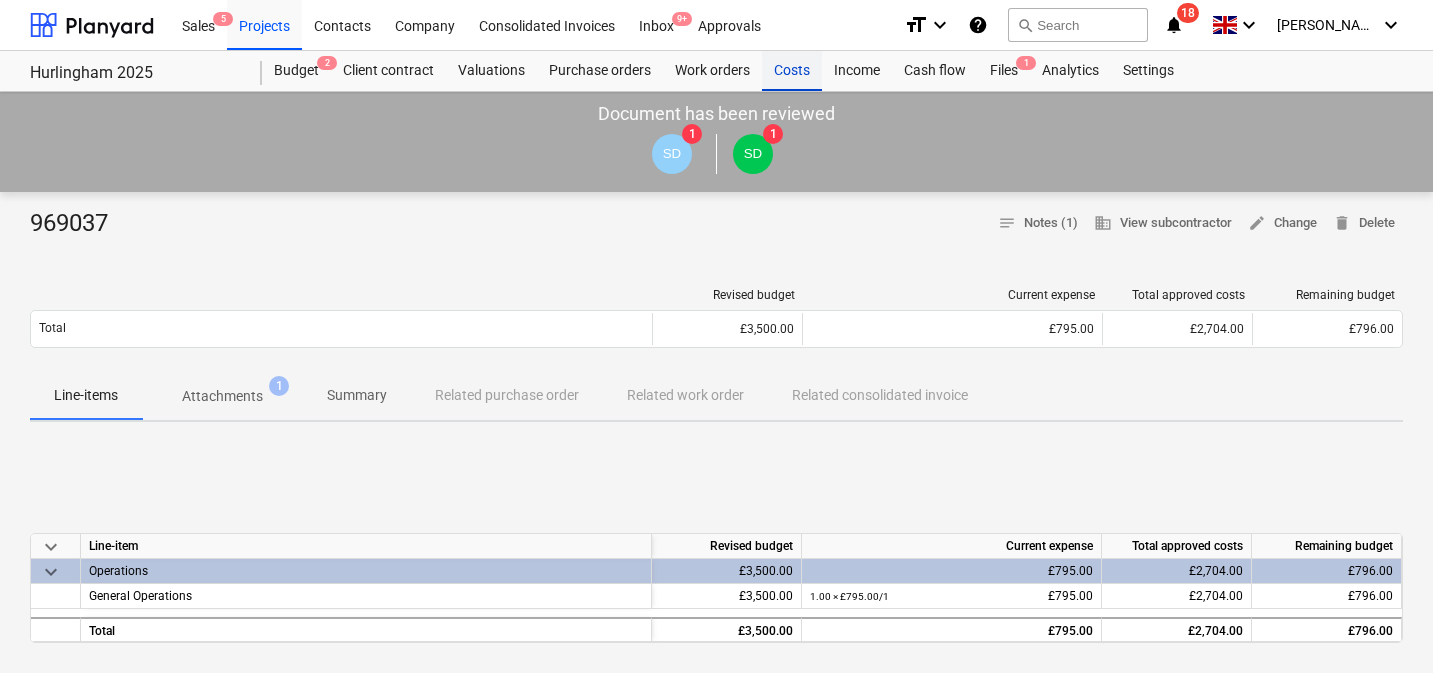 click on "Costs" at bounding box center (792, 71) 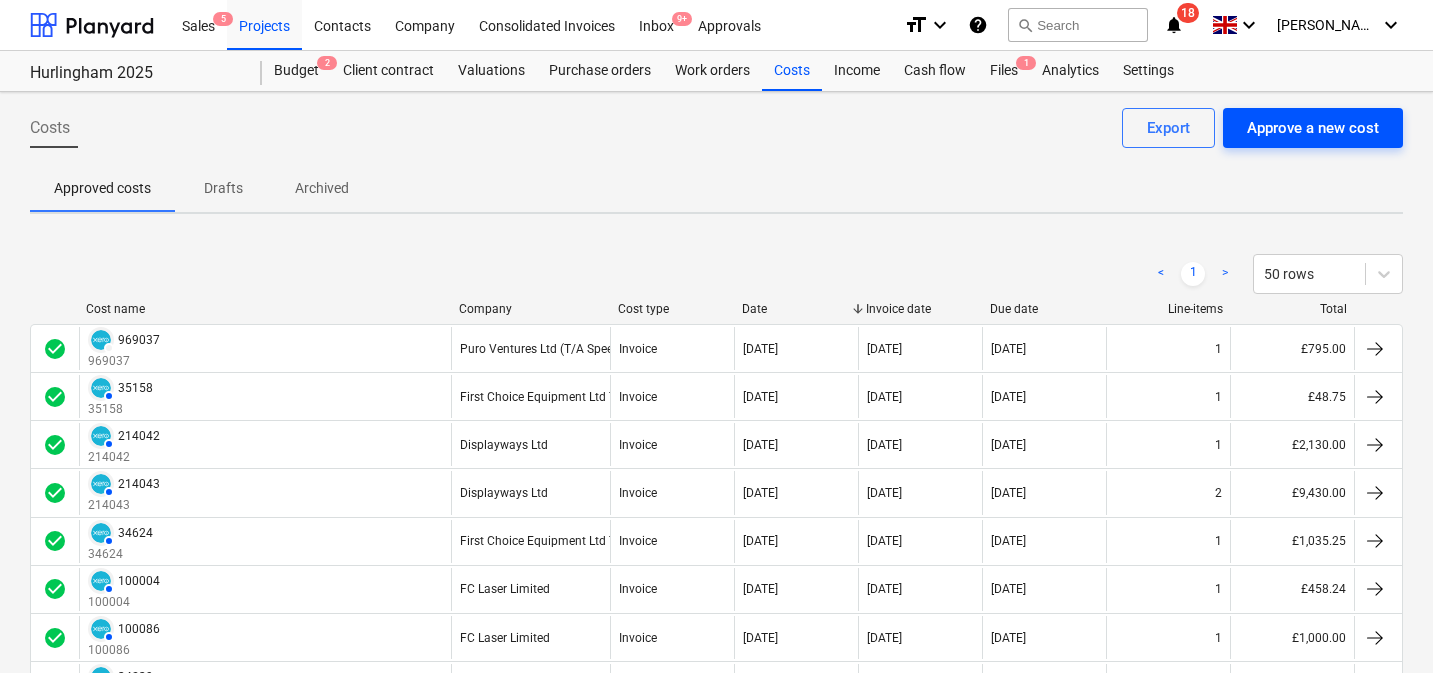 click on "Approve a new cost" at bounding box center (1313, 128) 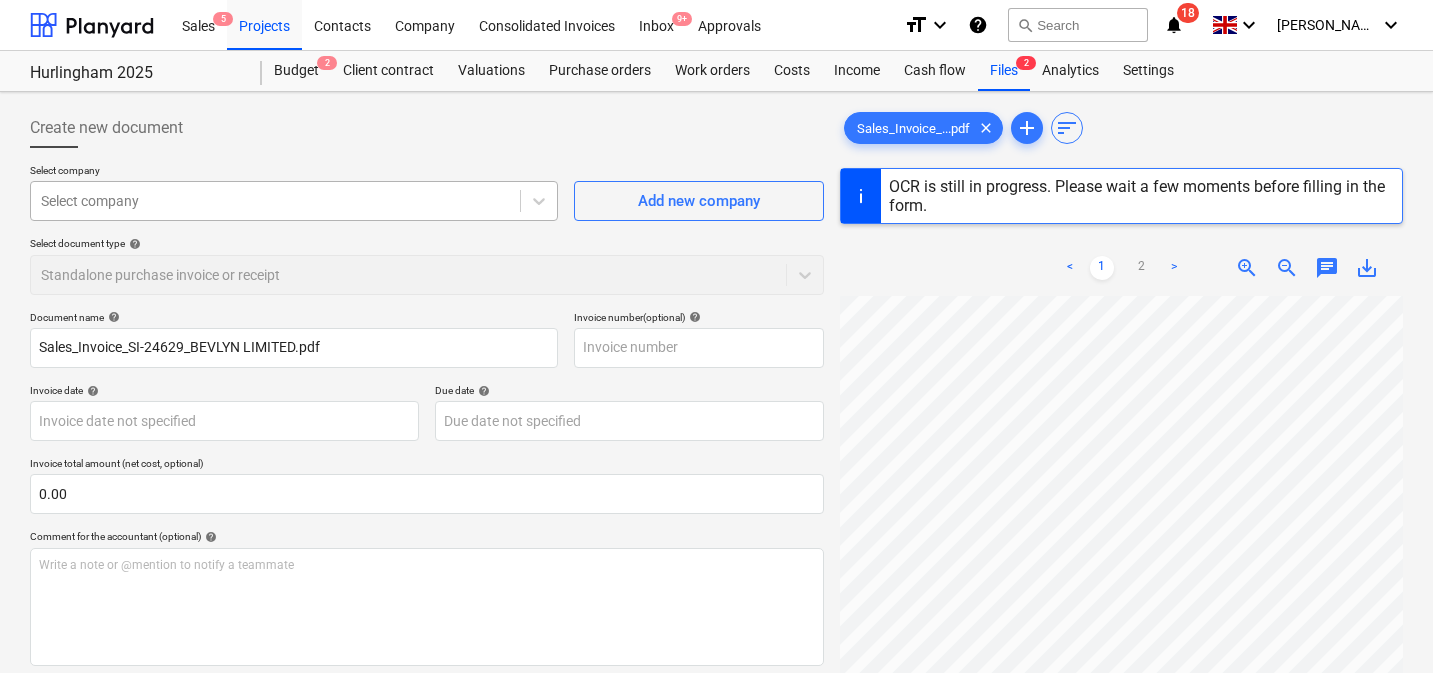 type on "SI-24629" 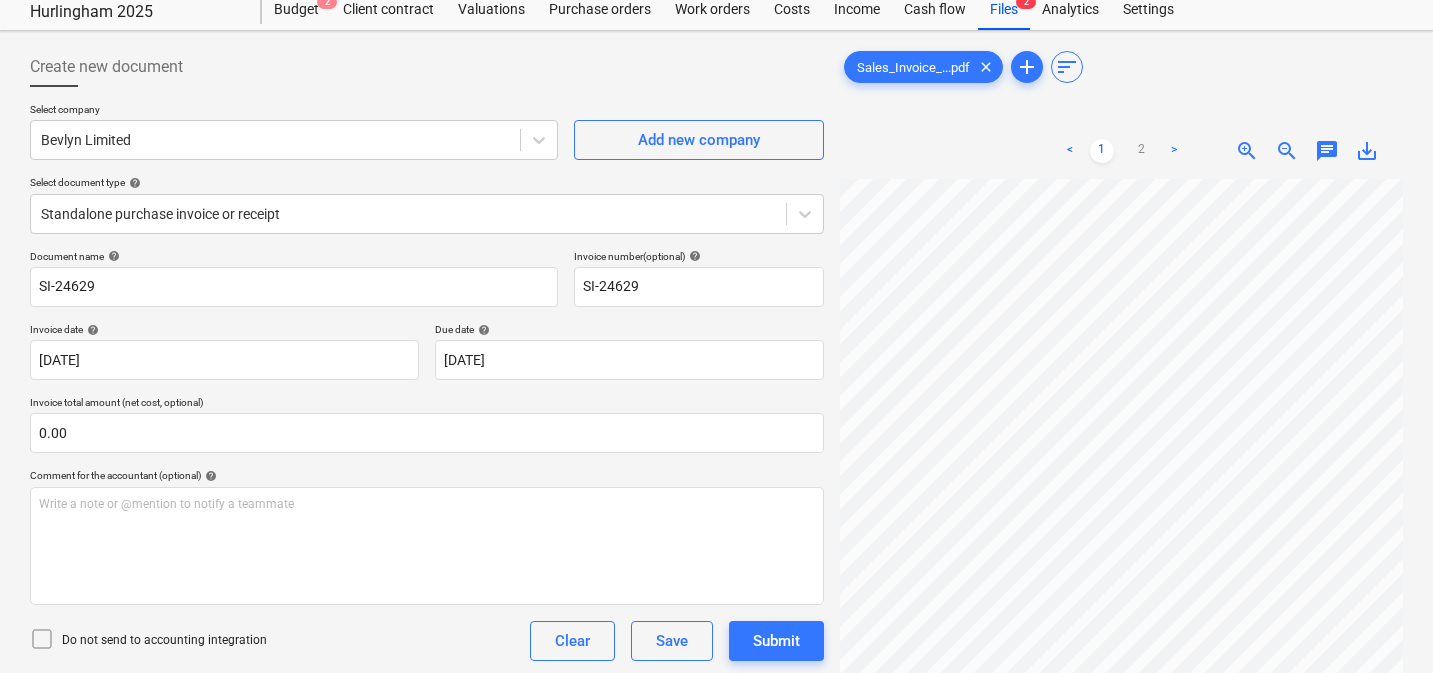 scroll, scrollTop: 64, scrollLeft: 0, axis: vertical 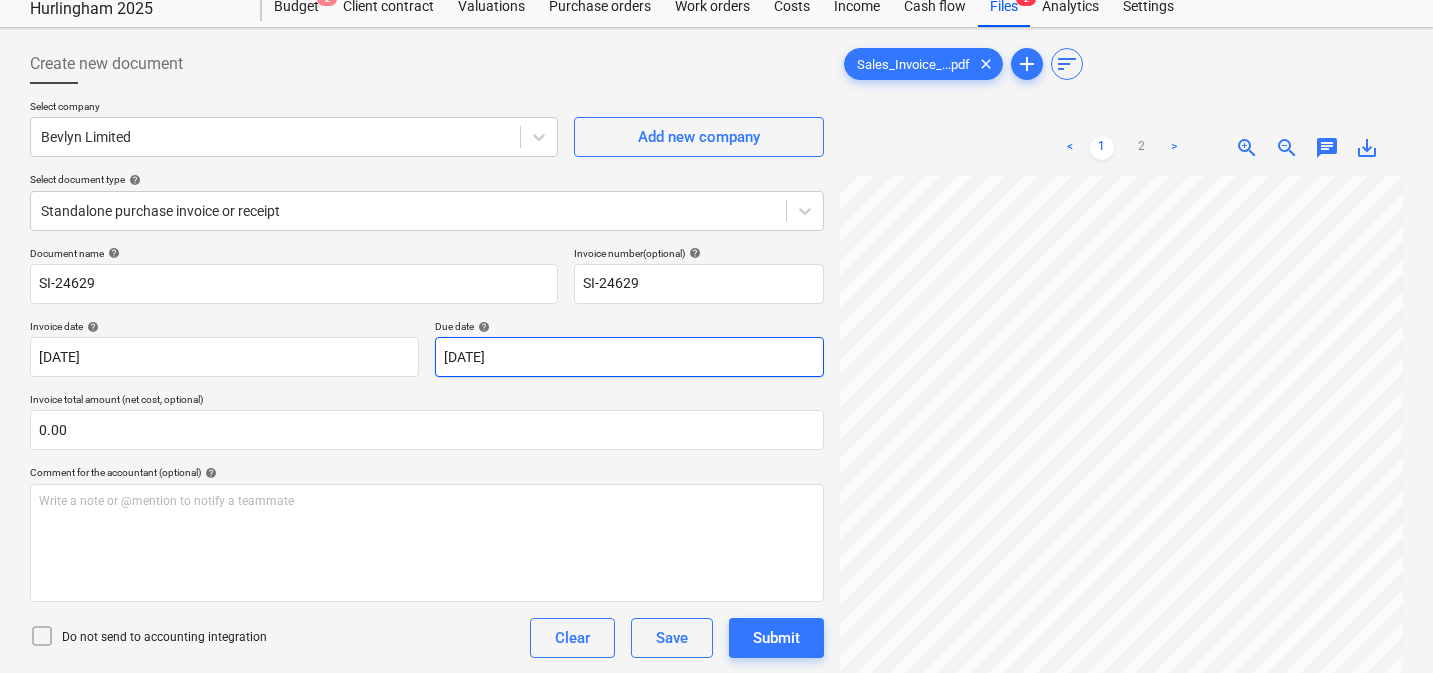 click on "This website stores cookies on your computer. These cookies are used to collect information about how you interact with our website and allow us to remember you. We use this information in order to improve and customize your browsing experience and for analytics and metrics about our visitors both on this website and other media. To find out more about the cookies we use, see our Privacy Policy If you decline, your information won’t be tracked when you visit this website. A single cookie will be used in your browser to remember your preference not to be tracked. Cookies settings Accept All Decline All
Sales 5 Projects Contacts Company Consolidated Invoices Inbox 9+ Approvals format_size keyboard_arrow_down help search Search notifications 18 keyboard_arrow_down [PERSON_NAME] keyboard_arrow_down Hurlingham 2025 Budget 2 Client contract Valuations Purchase orders Work orders Costs Income Cash flow Files 2 Analytics Settings Create new document Select company Bevlyn Limited   Add new company help help help <" at bounding box center [716, 272] 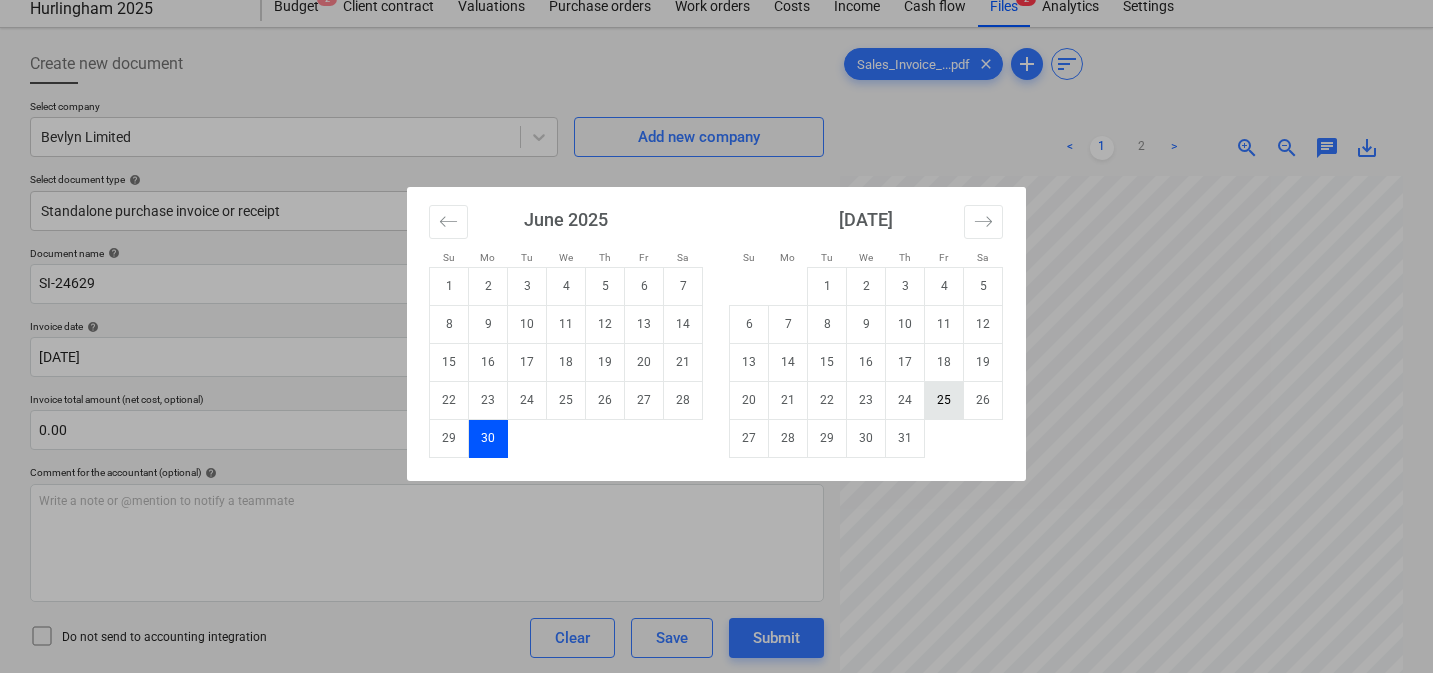 click on "25" at bounding box center [944, 400] 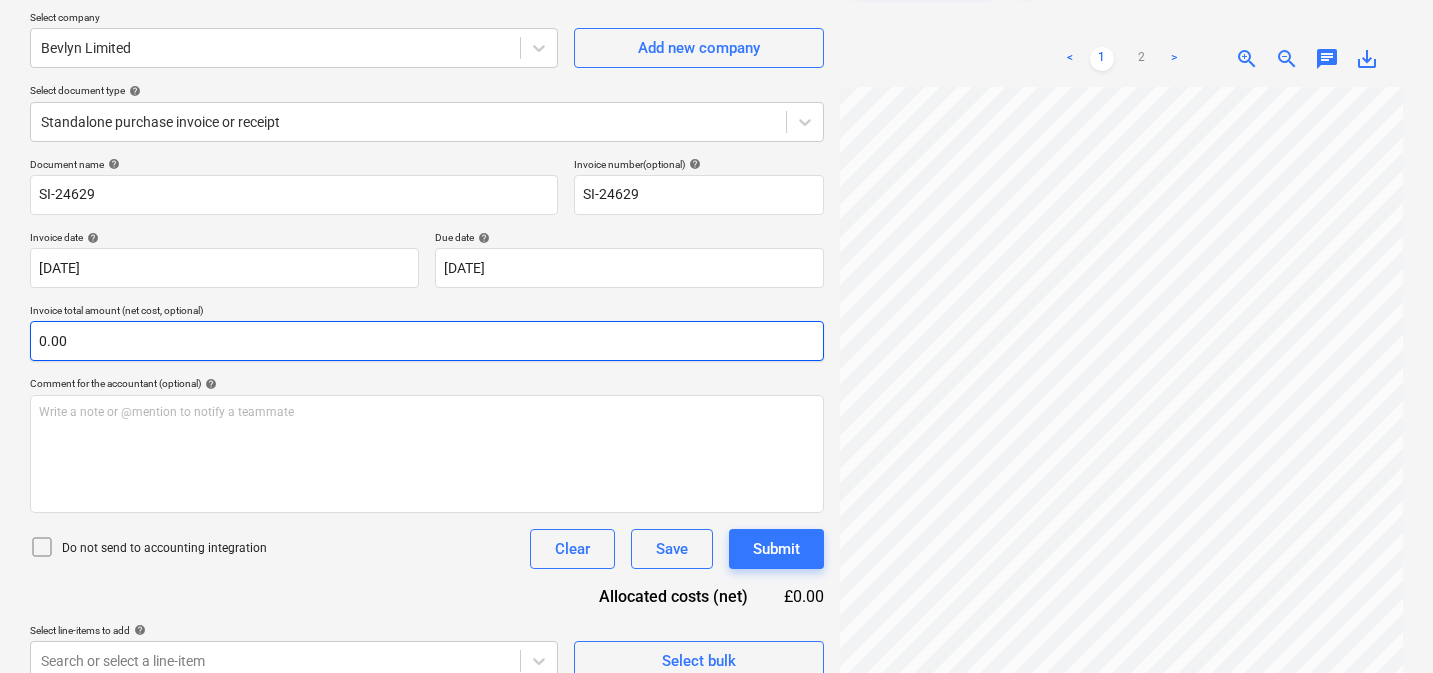 scroll, scrollTop: 166, scrollLeft: 0, axis: vertical 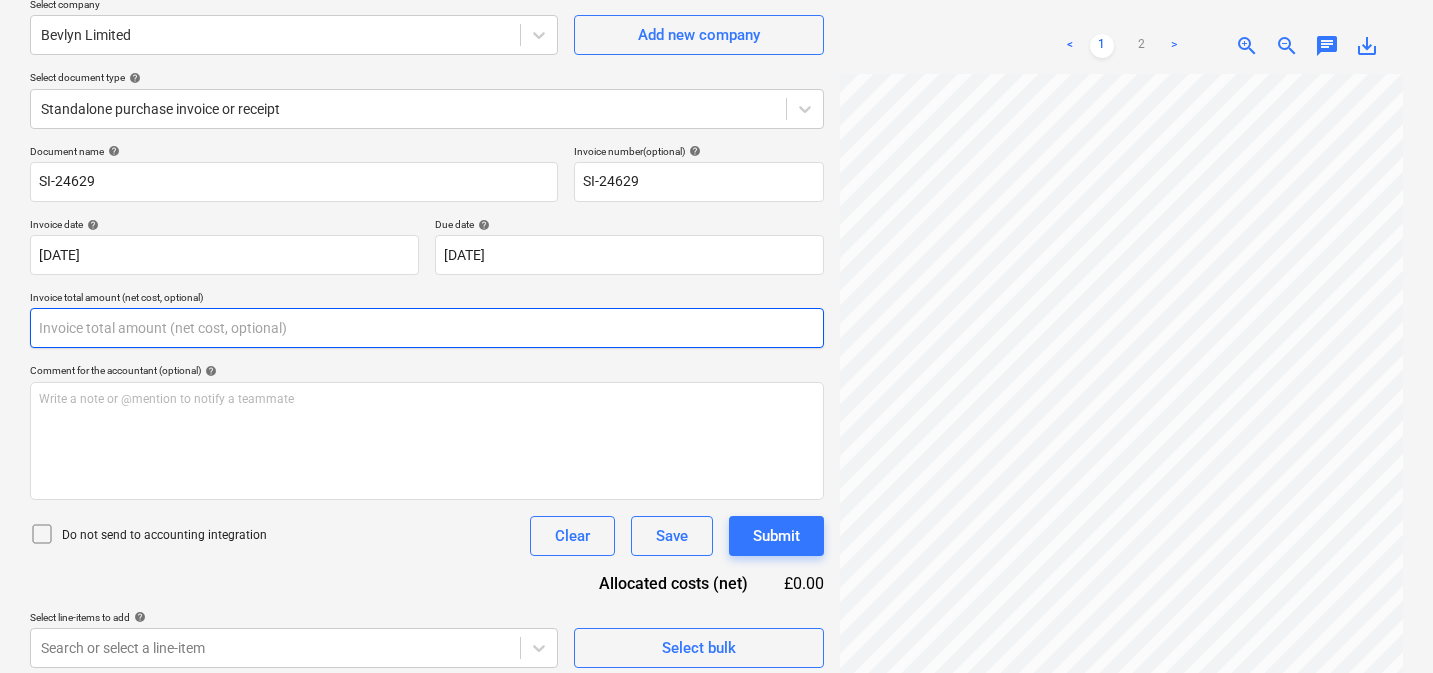 click at bounding box center (427, 328) 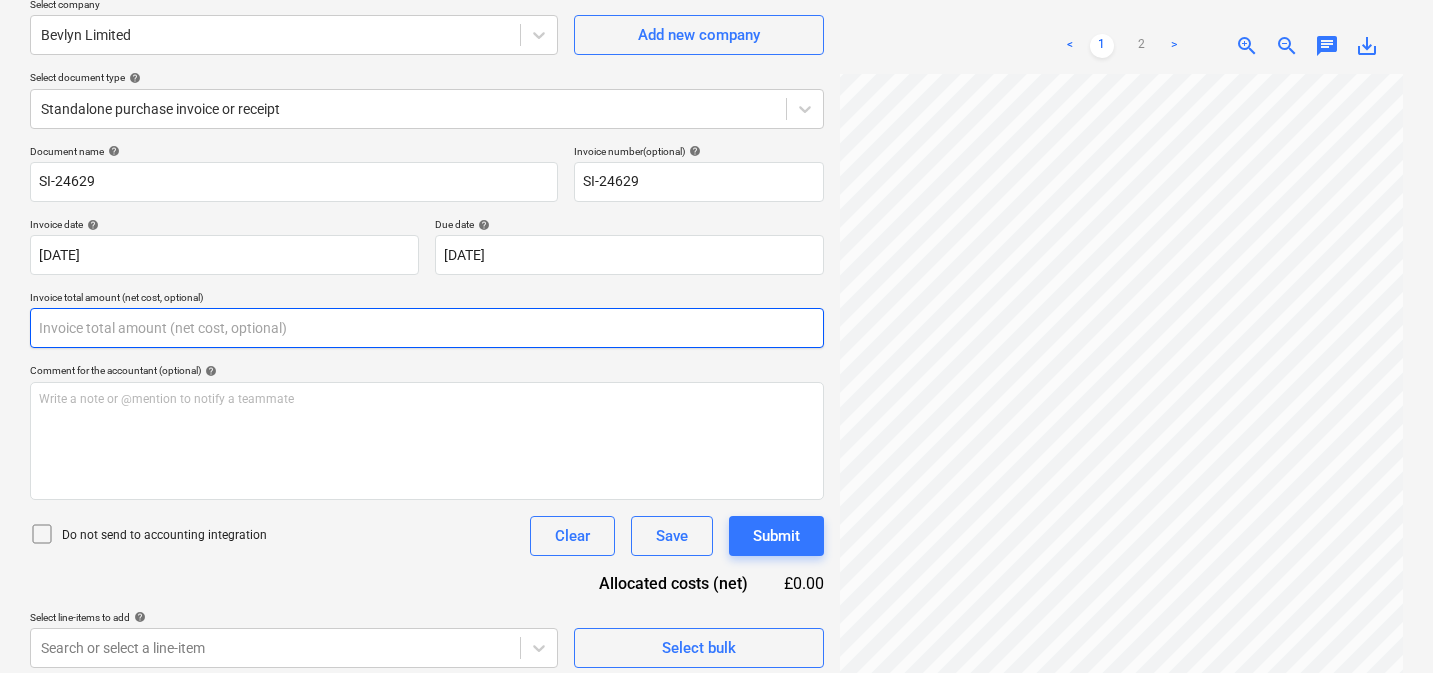 scroll, scrollTop: 240, scrollLeft: 0, axis: vertical 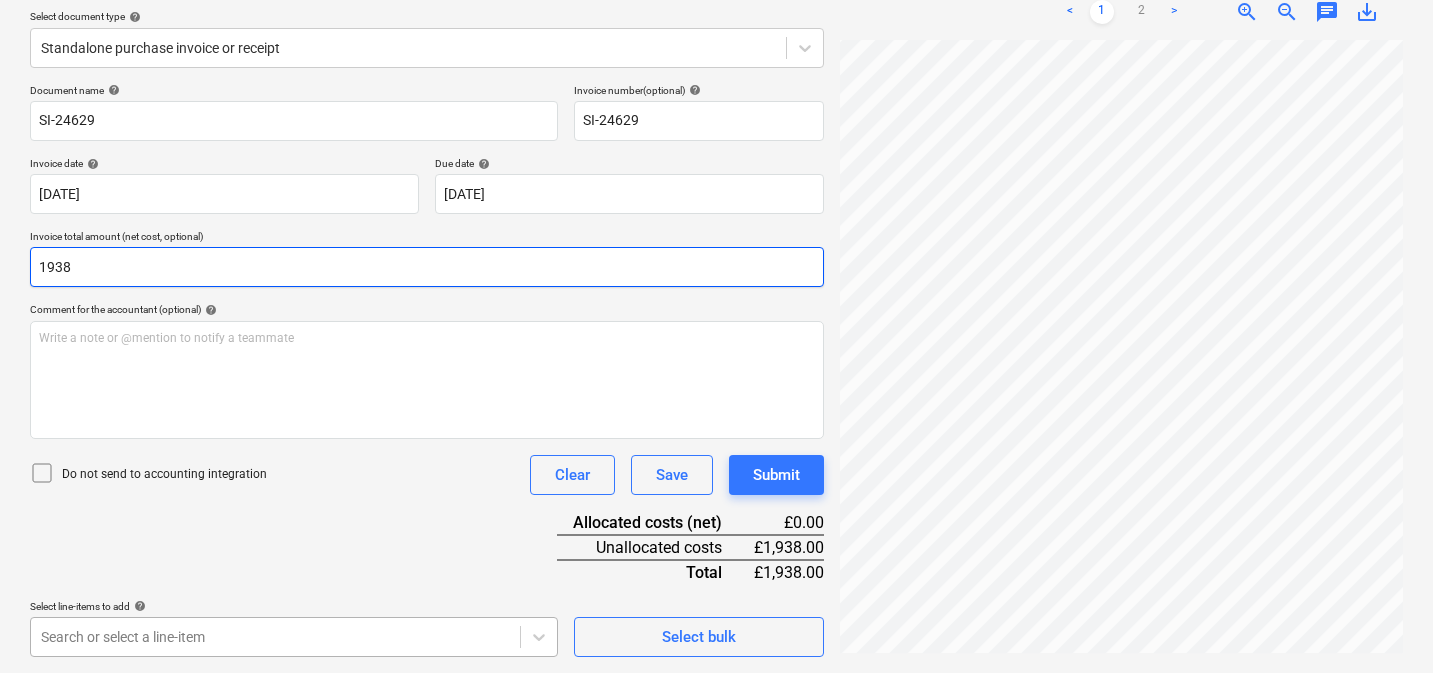 type on "1938" 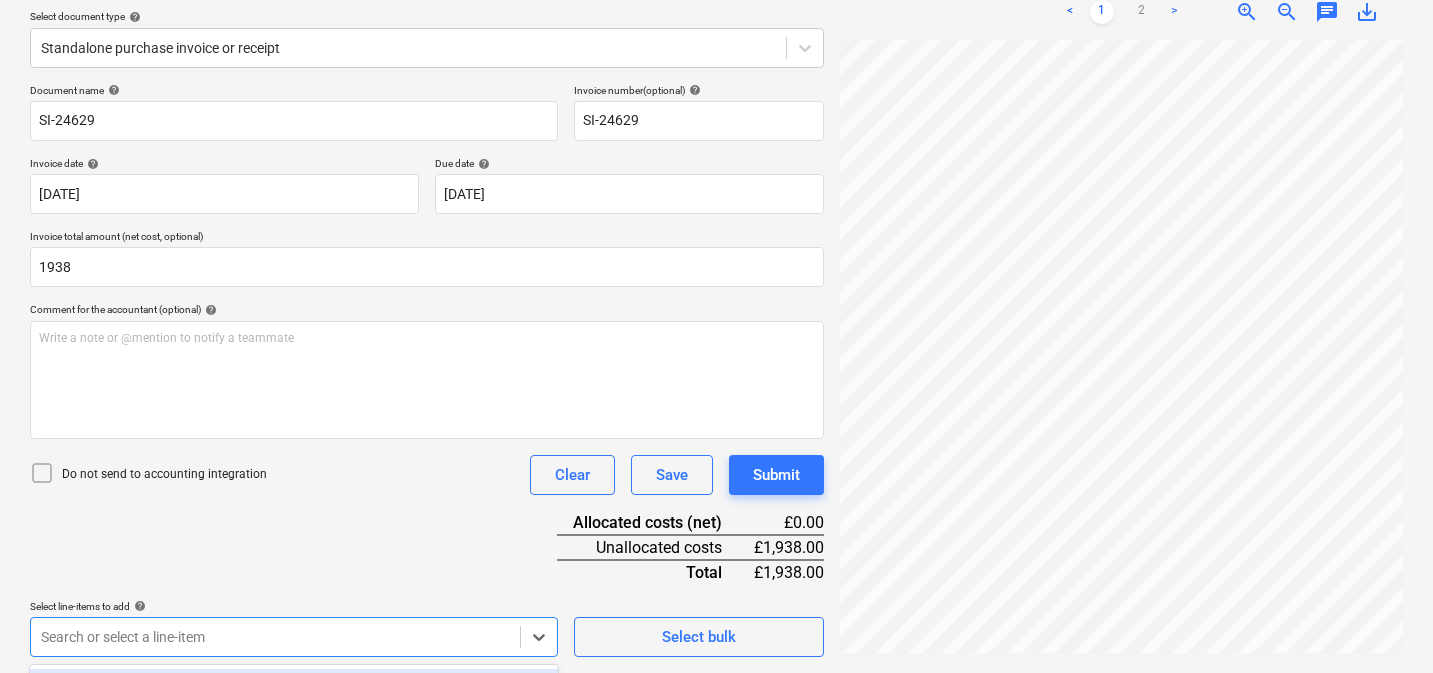 scroll, scrollTop: 523, scrollLeft: 0, axis: vertical 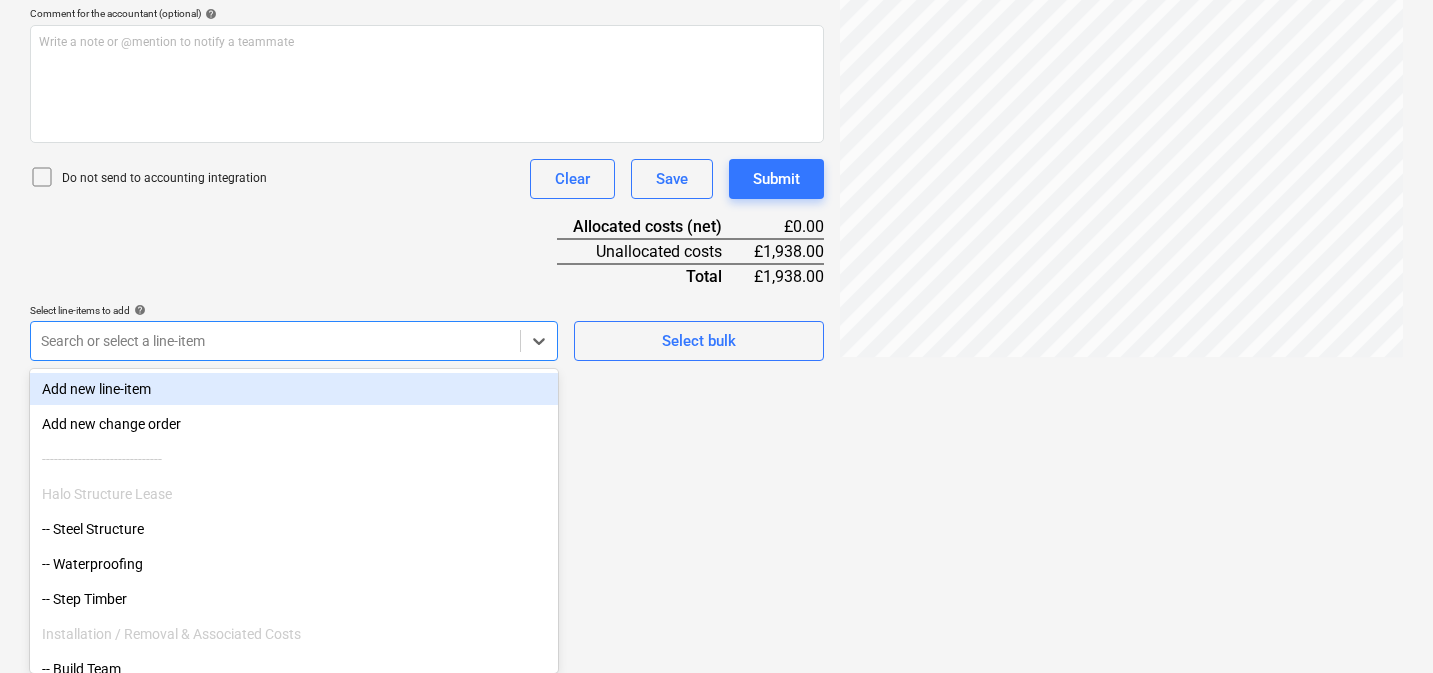 click on "This website stores cookies on your computer. These cookies are used to collect information about how you interact with our website and allow us to remember you. We use this information in order to improve and customize your browsing experience and for analytics and metrics about our visitors both on this website and other media. To find out more about the cookies we use, see our Privacy Policy If you decline, your information won’t be tracked when you visit this website. A single cookie will be used in your browser to remember your preference not to be tracked. Cookies settings Accept All Decline All
Sales 5 Projects Contacts Company Consolidated Invoices Inbox 9+ Approvals format_size keyboard_arrow_down help search Search notifications 18 keyboard_arrow_down [PERSON_NAME] keyboard_arrow_down Hurlingham 2025 Budget 2 Client contract Valuations Purchase orders Work orders Costs Income Cash flow Files 2 Analytics Settings Create new document Select company Bevlyn Limited   Add new company help help help <" at bounding box center (716, -187) 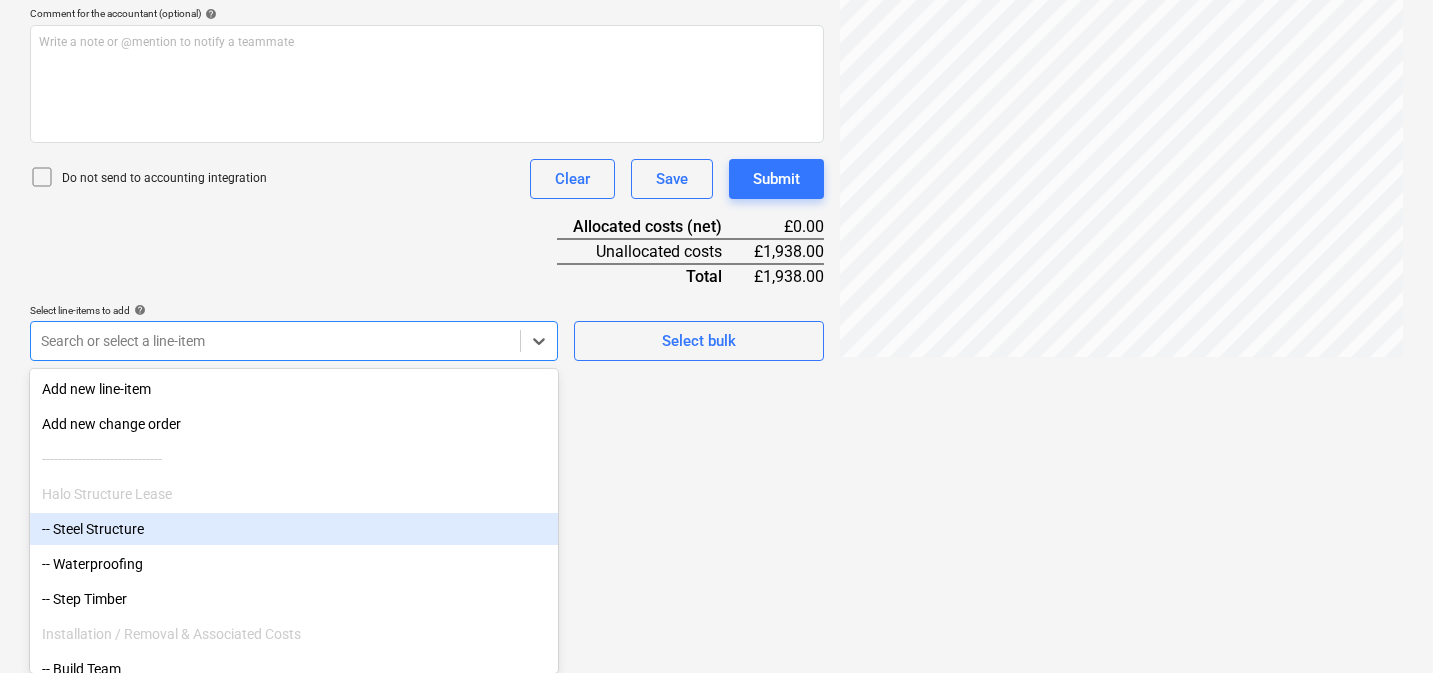 click on "--   Steel Structure" at bounding box center [294, 529] 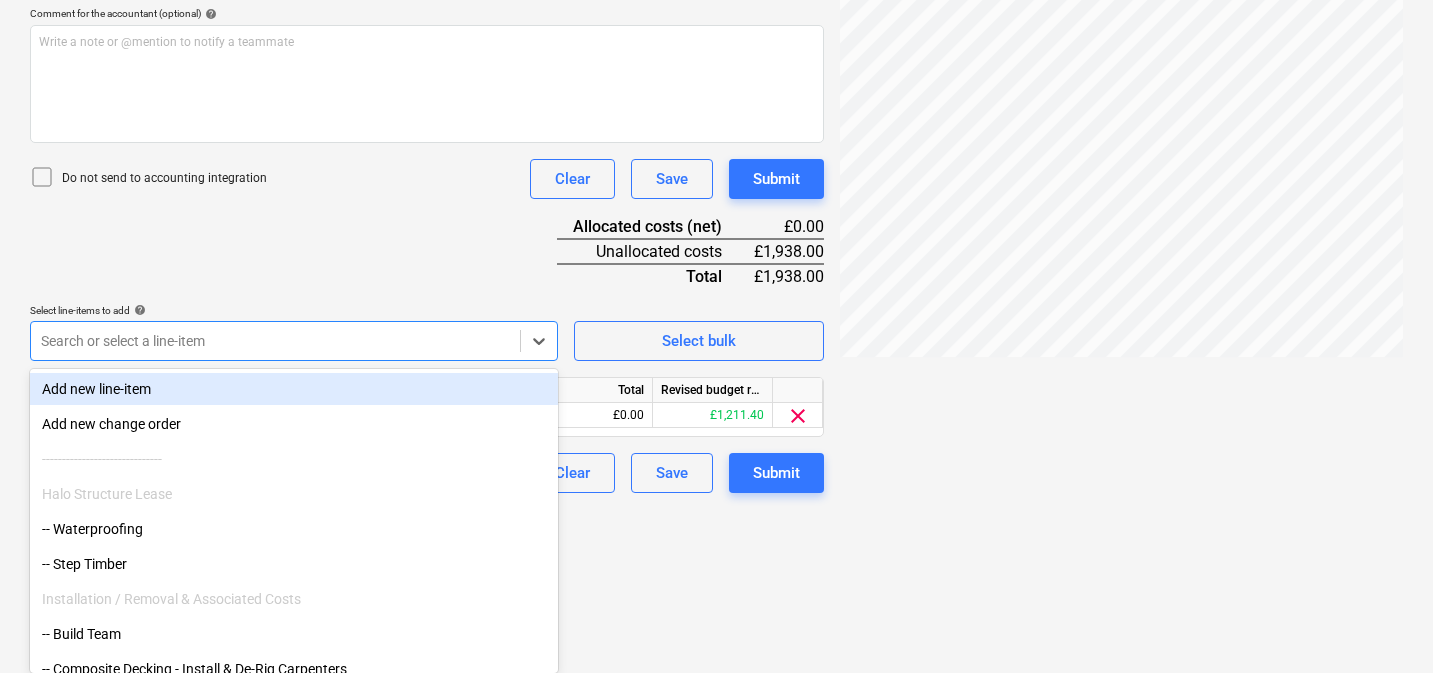 scroll, scrollTop: 359, scrollLeft: 0, axis: vertical 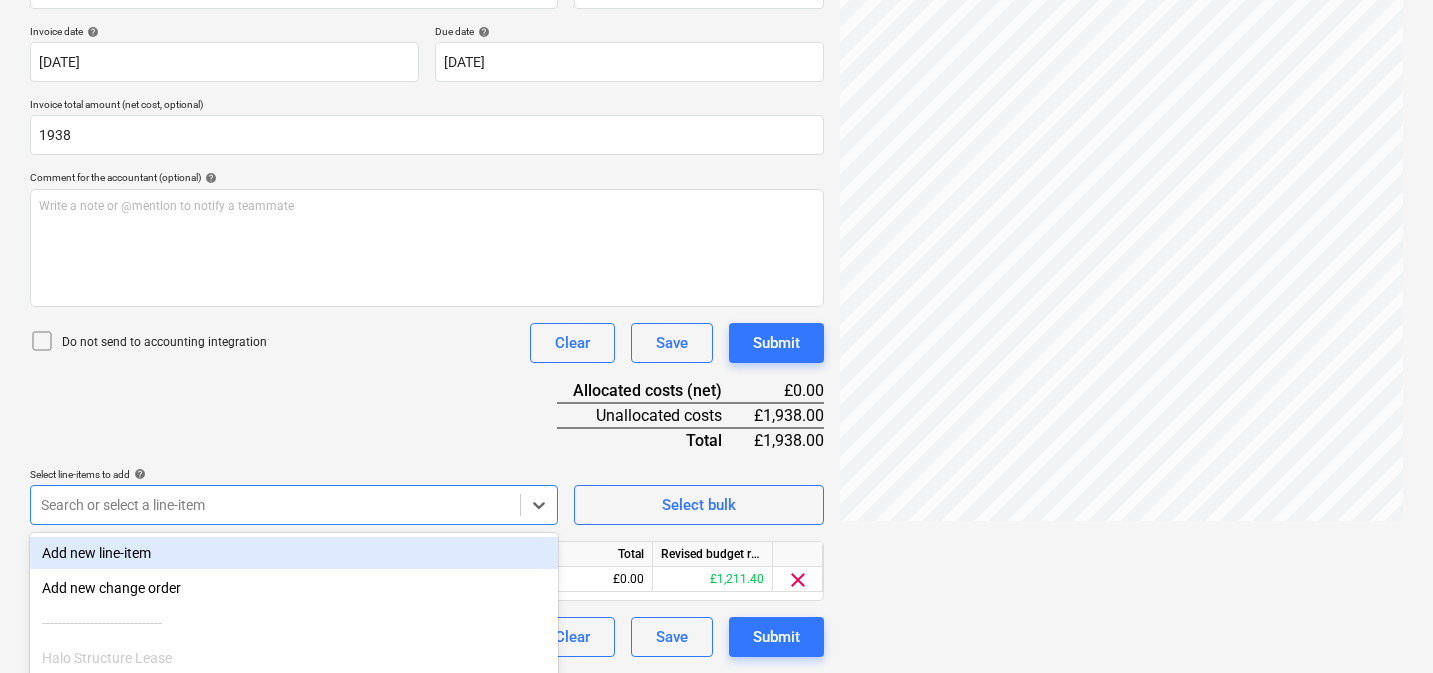 click on "Document name help SI-24629 Invoice number  (optional) help SI-24629 Invoice date help [DATE] [DATE] Press the down arrow key to interact with the calendar and
select a date. Press the question mark key to get the keyboard shortcuts for changing dates. Due date help [DATE] [DATE] Press the down arrow key to interact with the calendar and
select a date. Press the question mark key to get the keyboard shortcuts for changing dates. Invoice total amount (net cost, optional) 1938 Comment for the accountant (optional) help Write a note or @mention to notify a teammate ﻿ Do not send to accounting integration Clear Save Submit Allocated costs (net) £0.00 Unallocated costs £1,938.00 Total £1,938.00 Select line-items to add help option --   Steel Structure, selected. Search or select a line-item Select bulk Line-item name Unit Quantity Unit price Total Revised budget remaining  Steel Structure 0.00 0.00 £0.00 £1,211.40 clear Do not send to accounting integration Clear Save Submit" at bounding box center (427, 304) 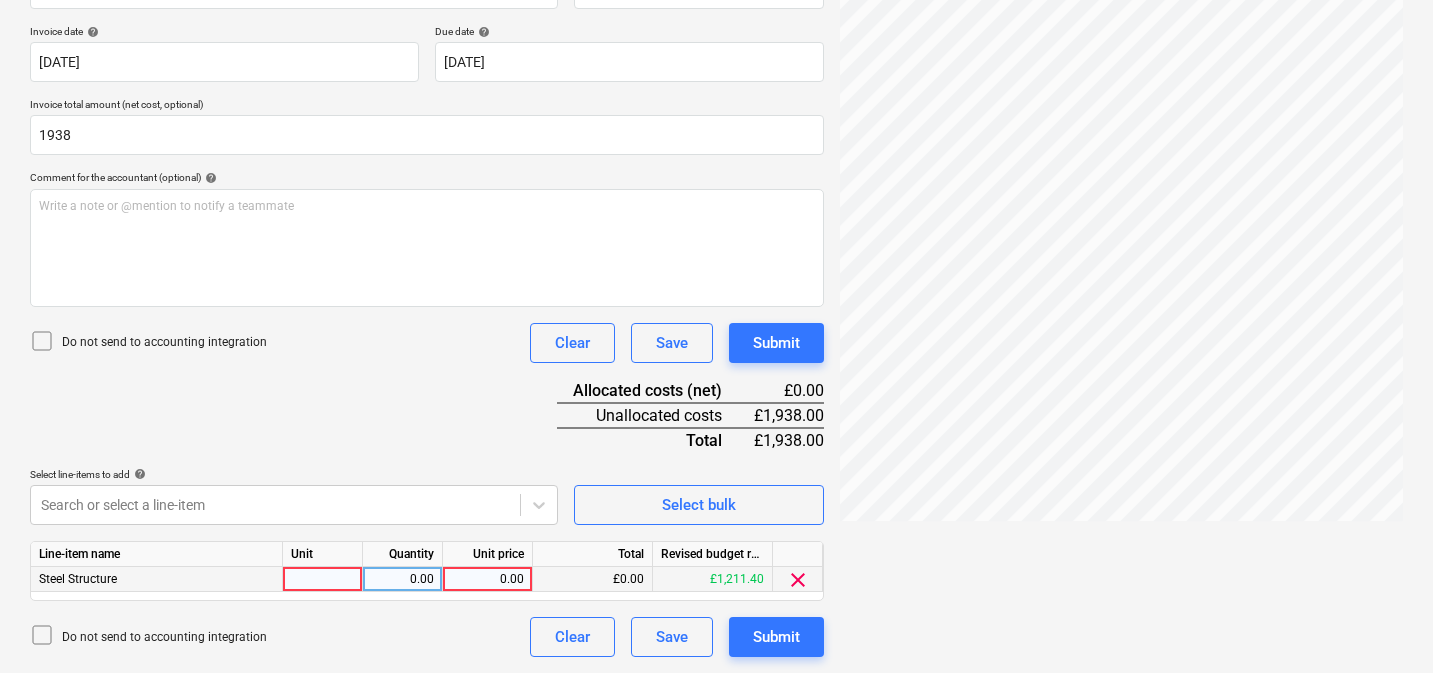 click at bounding box center [323, 579] 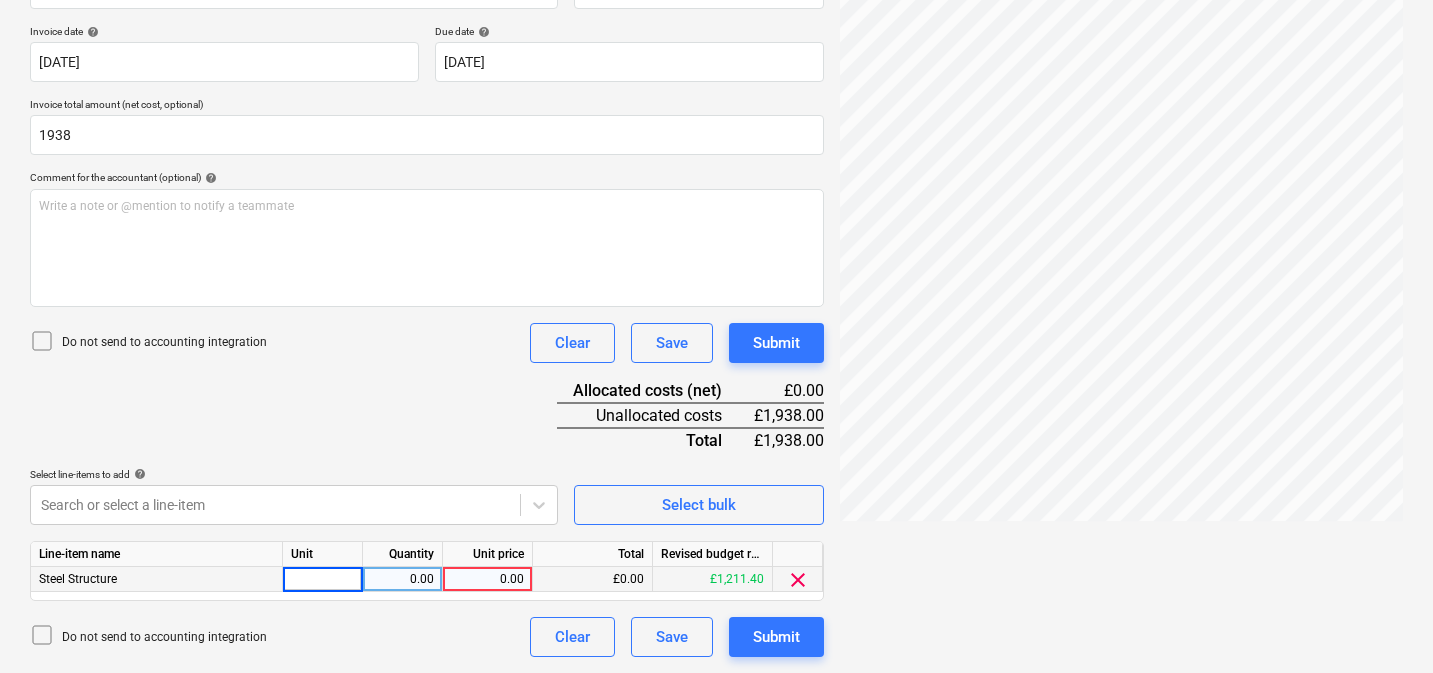 type on "1" 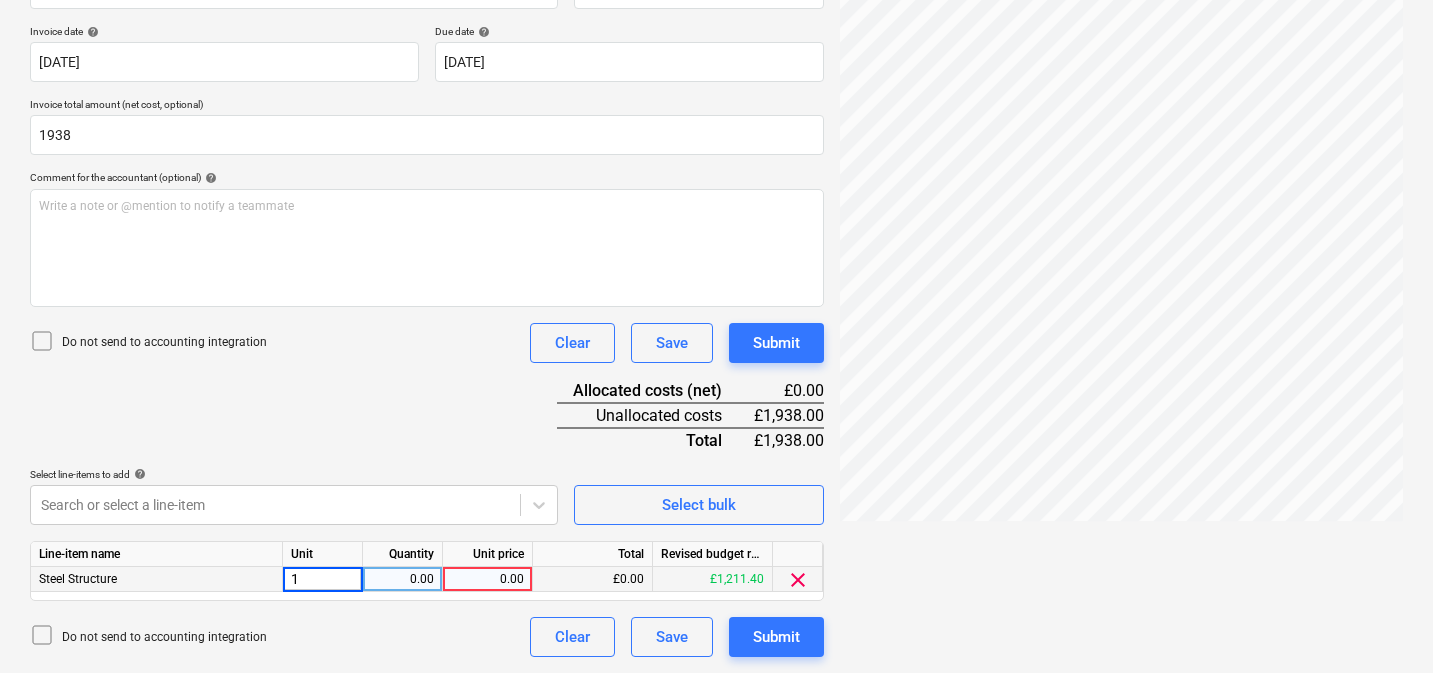 click on "0.00" at bounding box center [402, 579] 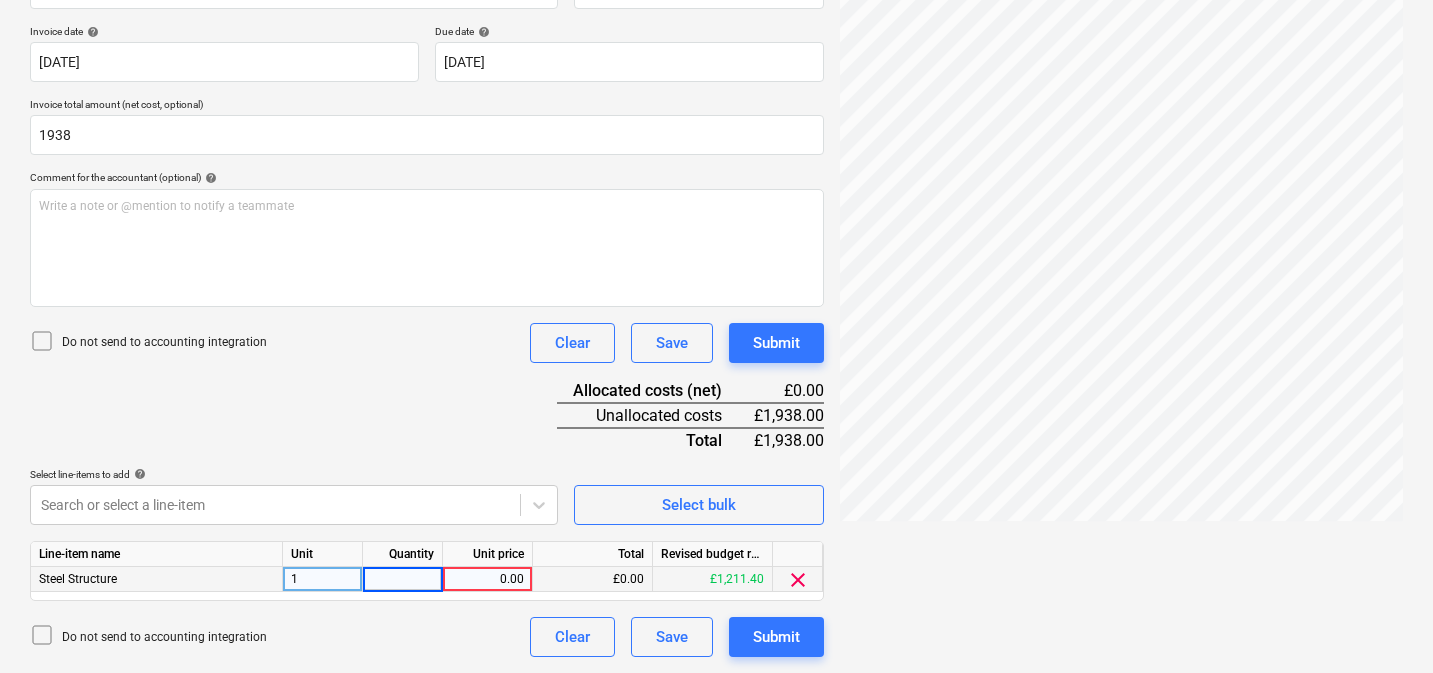type on "1" 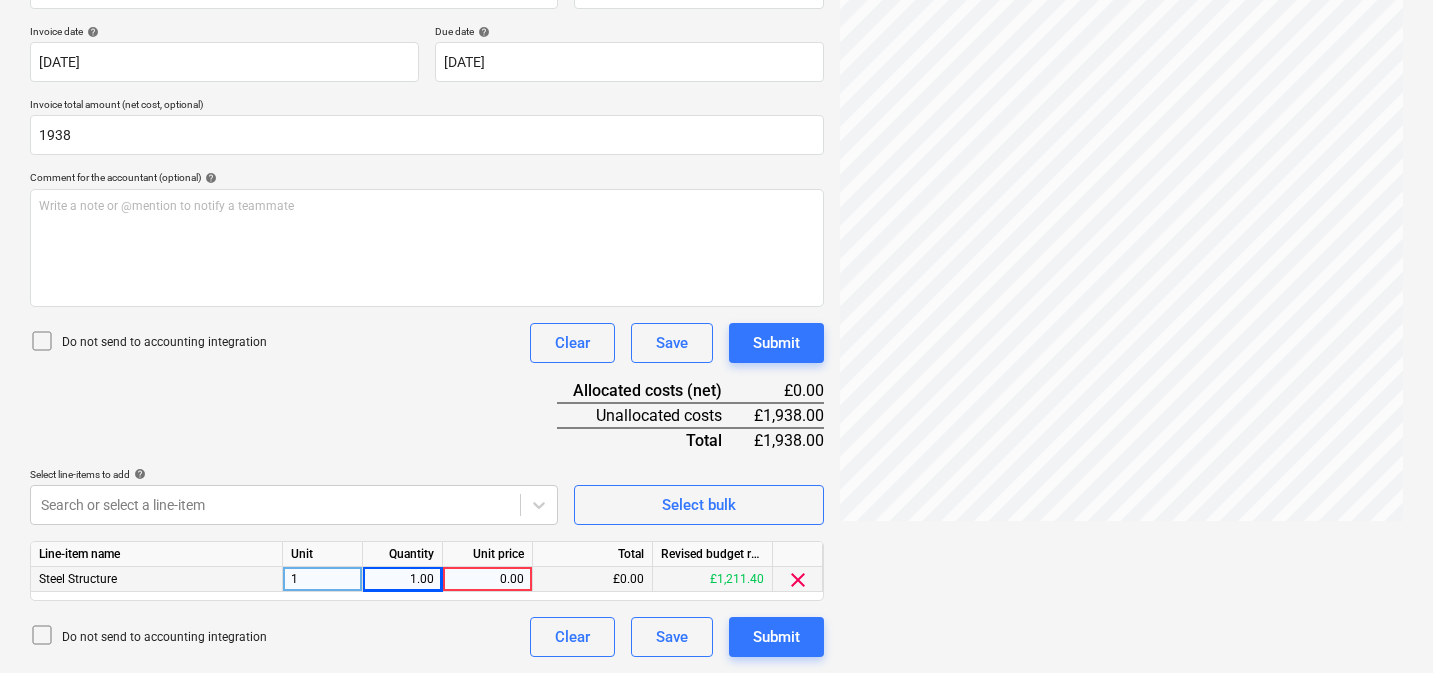 click on "0.00" at bounding box center (487, 579) 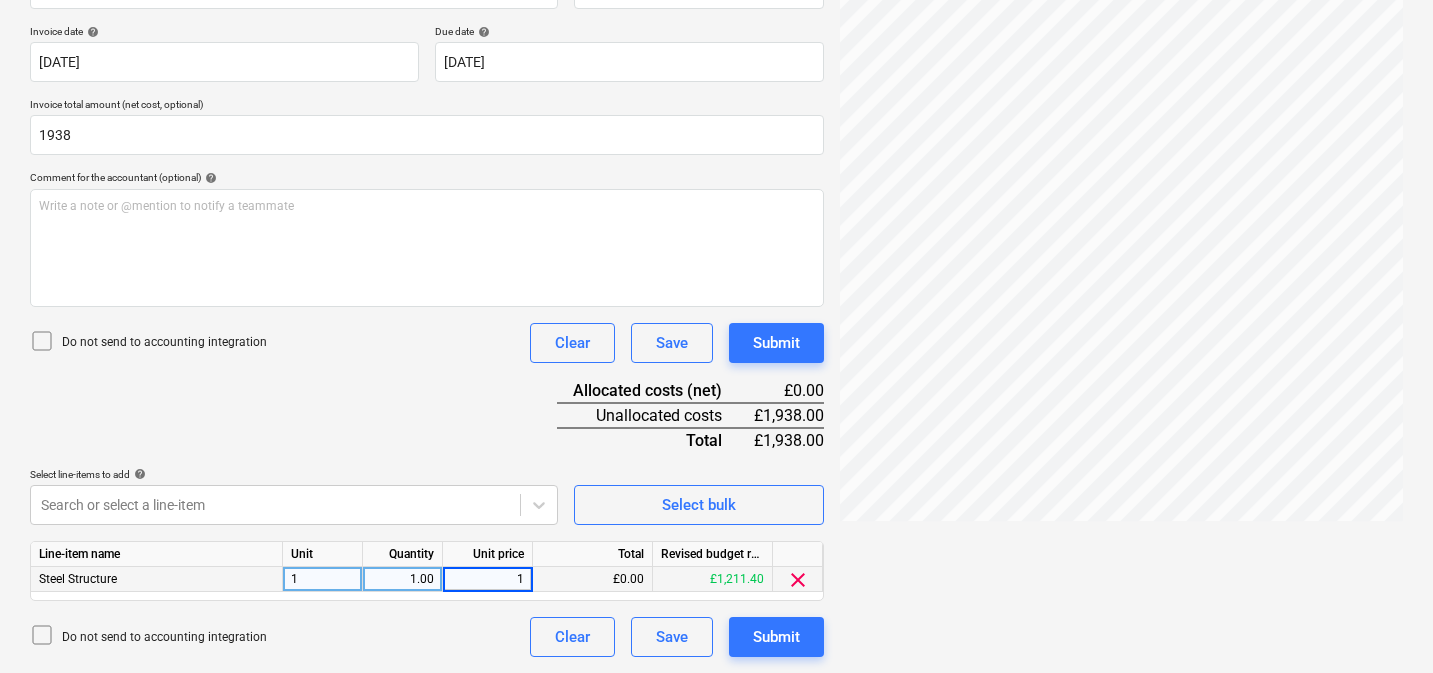 click on "£0.00" at bounding box center [593, 579] 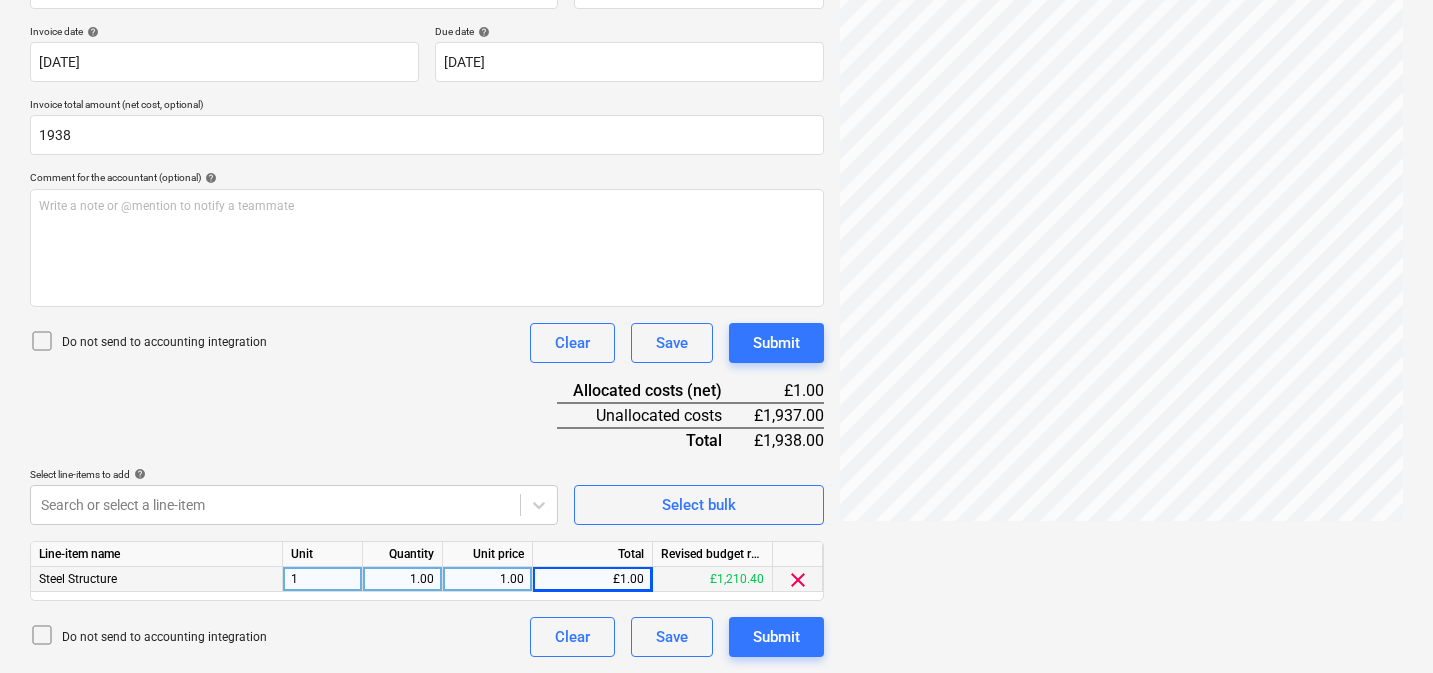 click on "1.00" at bounding box center [487, 579] 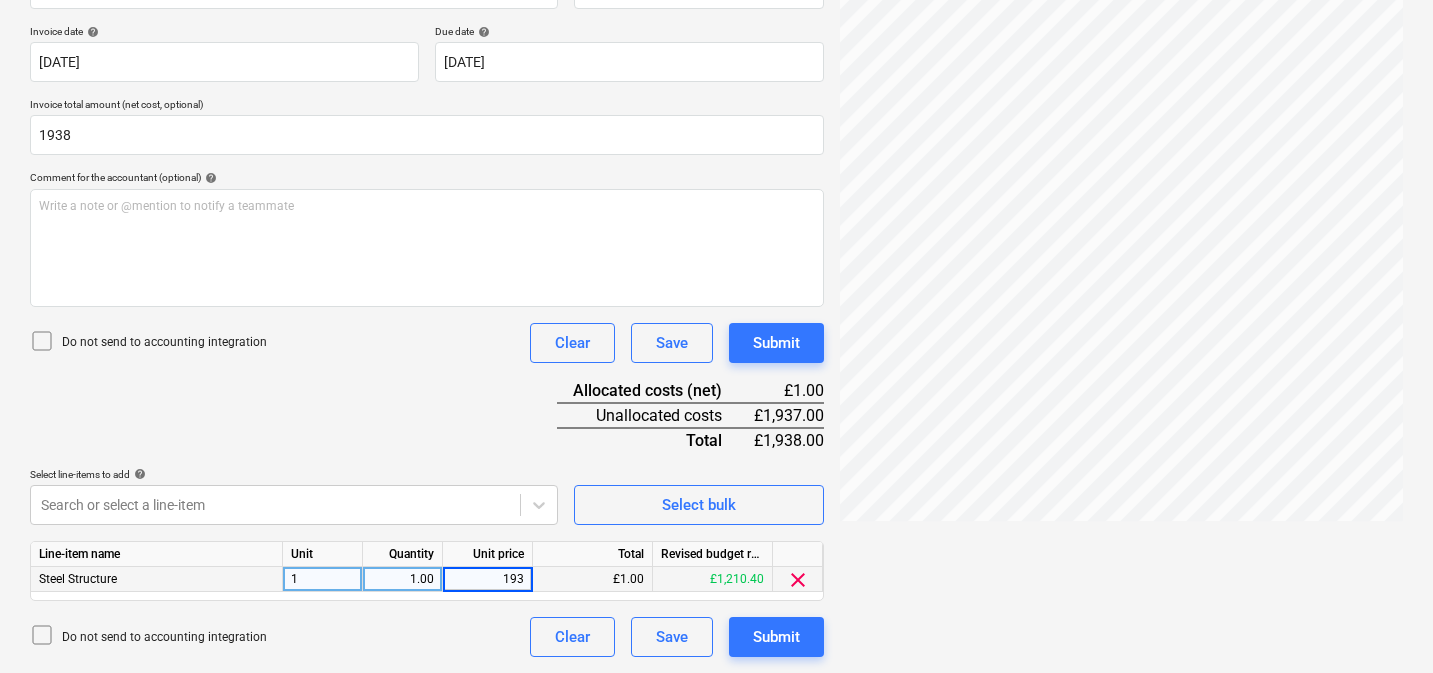 type on "1938" 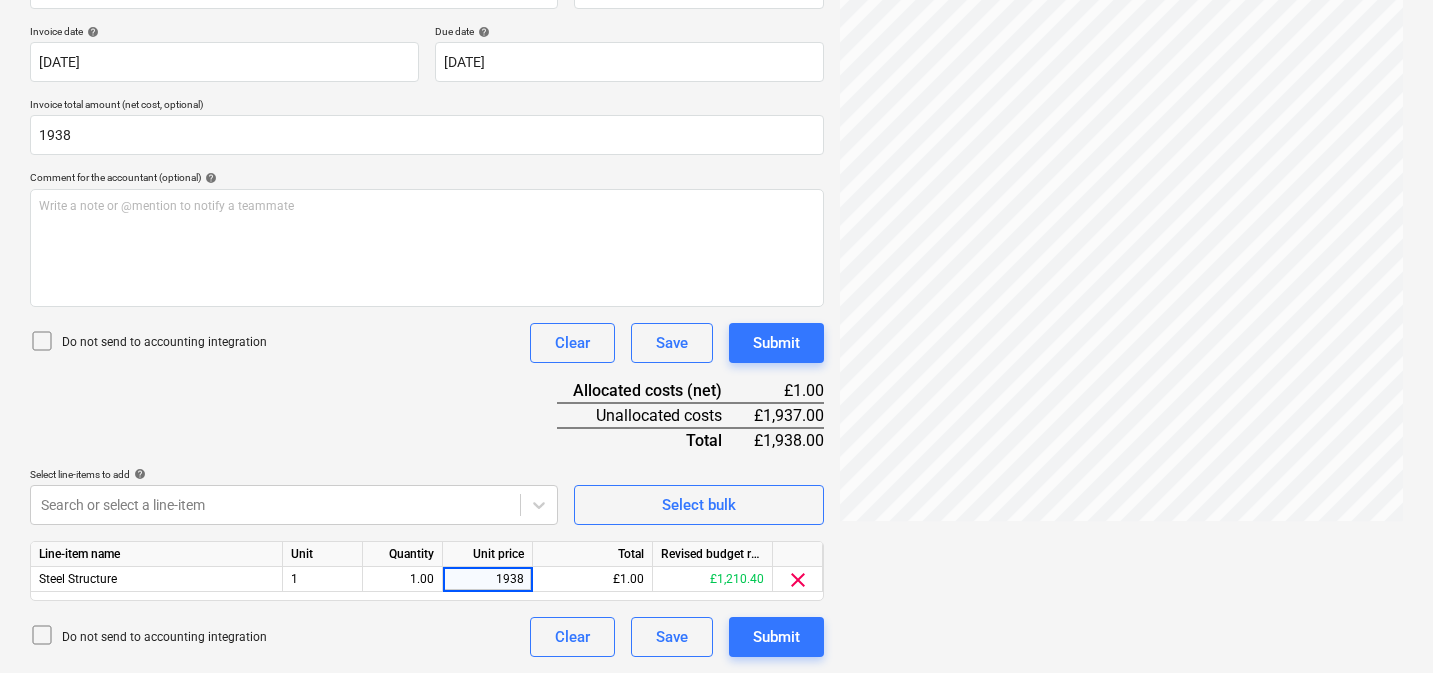 click on "Document name help SI-24629 Invoice number  (optional) help SI-24629 Invoice date help [DATE] [DATE] Press the down arrow key to interact with the calendar and
select a date. Press the question mark key to get the keyboard shortcuts for changing dates. Due date help [DATE] [DATE] Press the down arrow key to interact with the calendar and
select a date. Press the question mark key to get the keyboard shortcuts for changing dates. Invoice total amount (net cost, optional) 1938 Comment for the accountant (optional) help Write a note or @mention to notify a teammate ﻿ Do not send to accounting integration Clear Save Submit Allocated costs (net) £1.00 Unallocated costs £1,937.00 Total £1,938.00 Select line-items to add help Search or select a line-item Select bulk Line-item name Unit Quantity Unit price Total Revised budget remaining  Steel Structure 1 1.00 1938 £1.00 £1,210.40 clear Do not send to accounting integration Clear Save Submit" at bounding box center (427, 304) 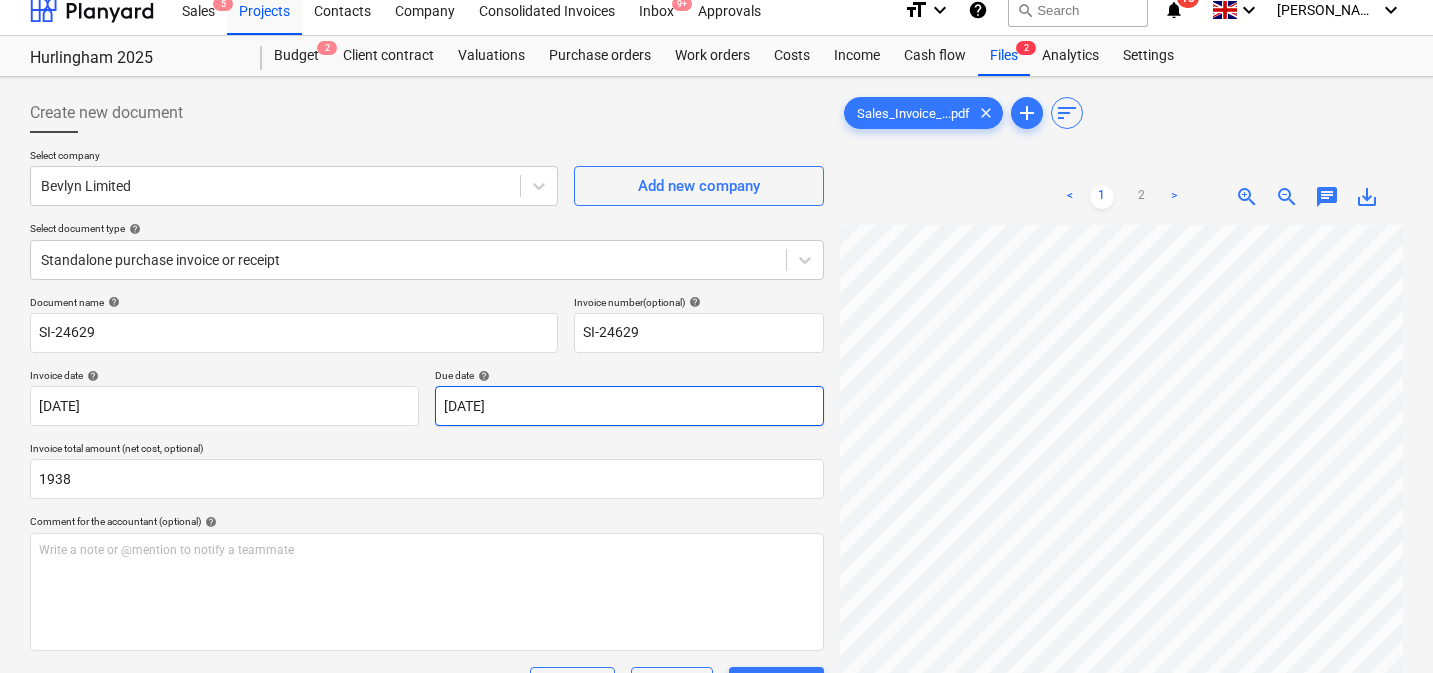 scroll, scrollTop: 0, scrollLeft: 0, axis: both 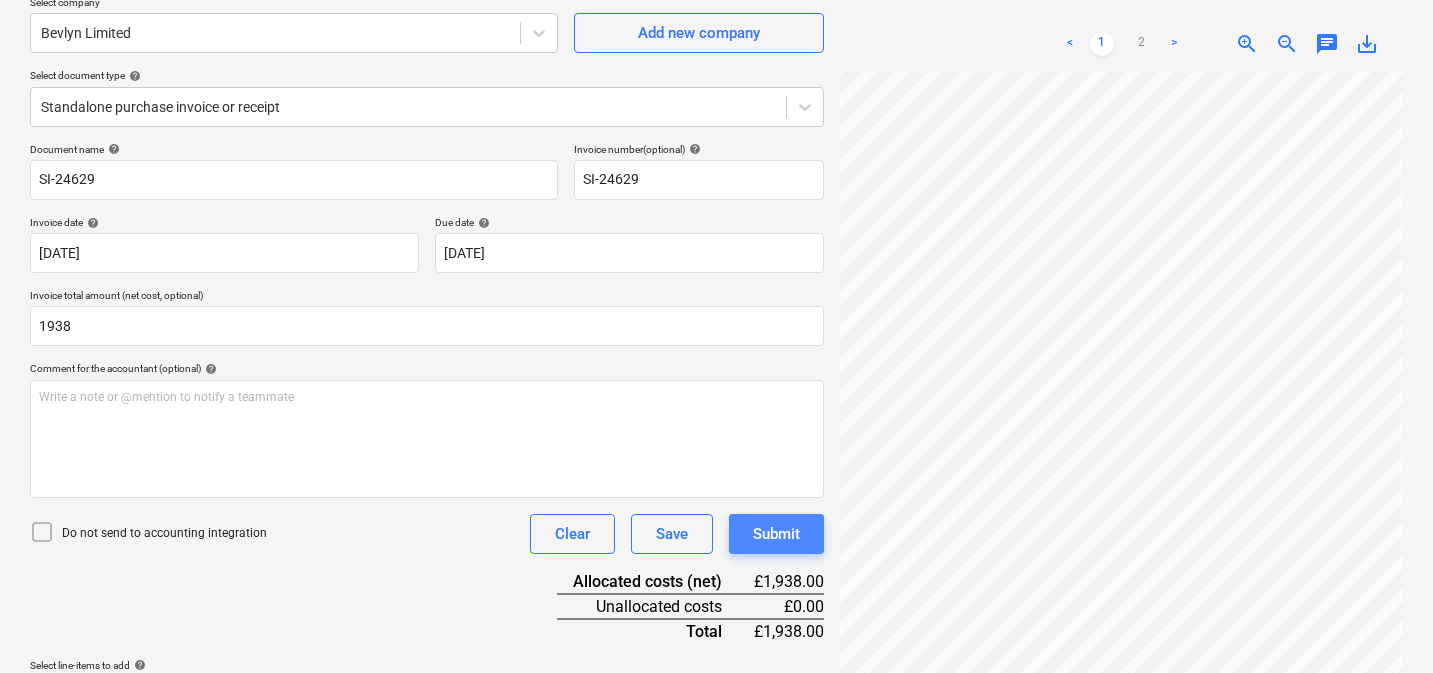 click on "Submit" at bounding box center (776, 534) 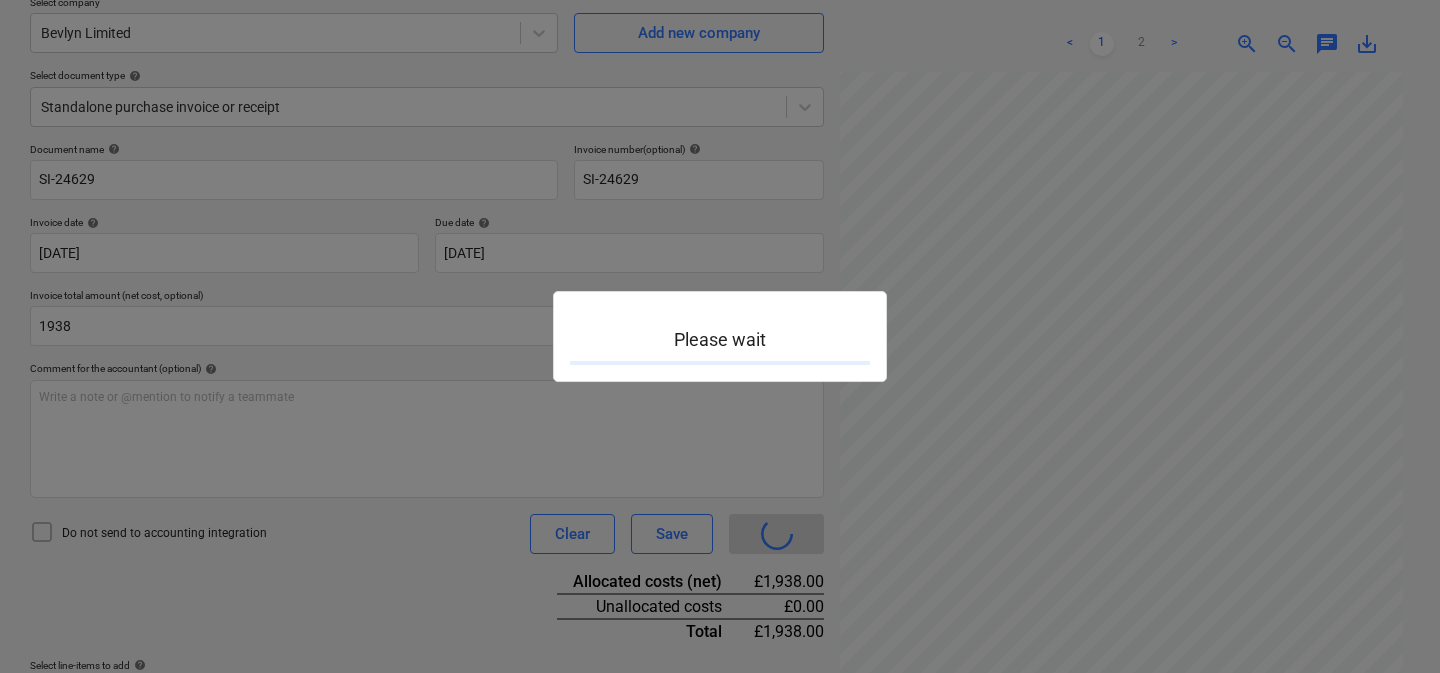 scroll, scrollTop: 0, scrollLeft: 0, axis: both 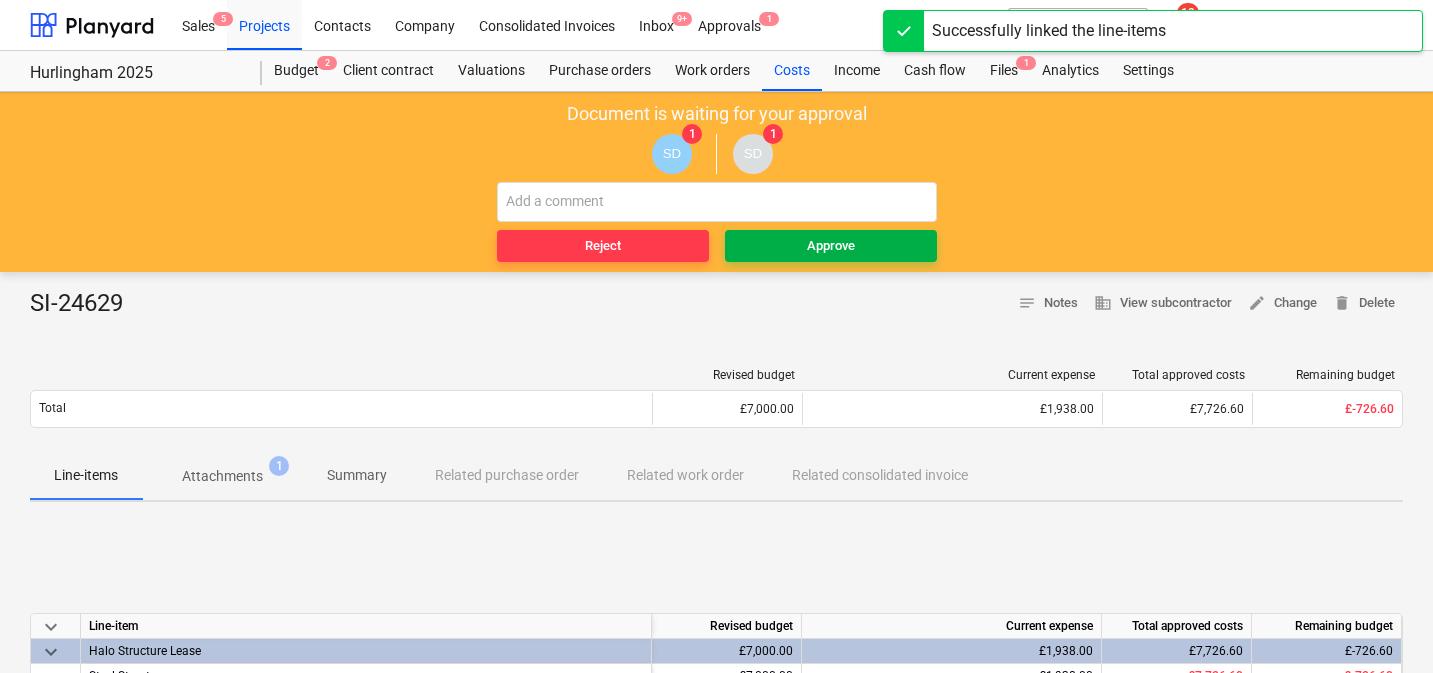 click on "Approve" at bounding box center [831, 246] 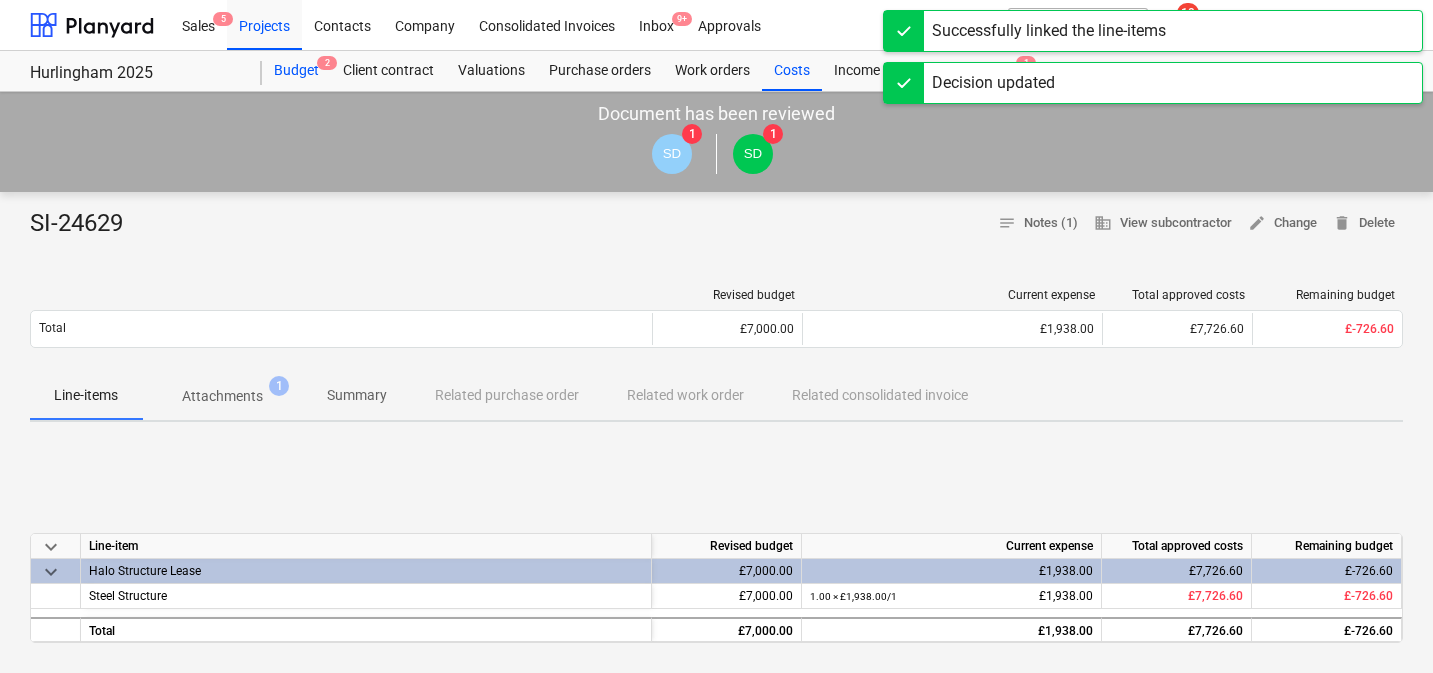 click on "Budget 2" at bounding box center (296, 71) 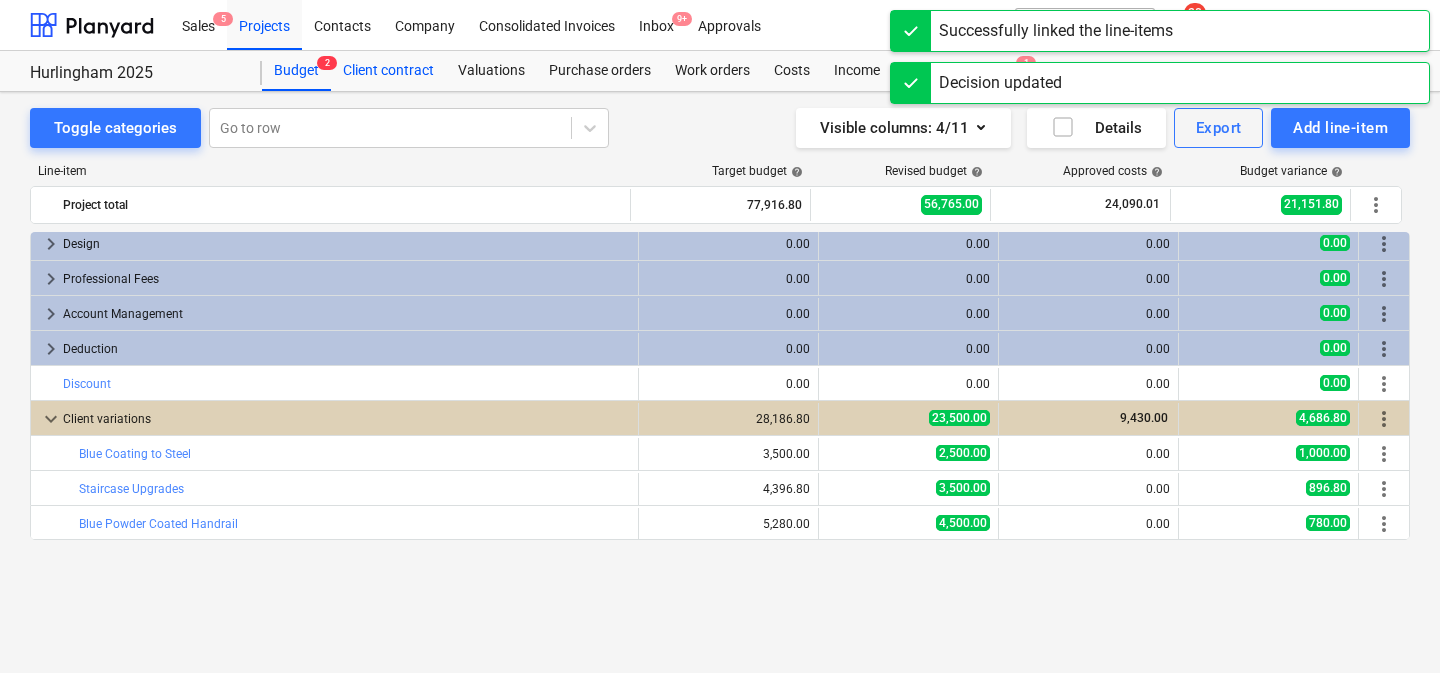 scroll, scrollTop: 0, scrollLeft: 0, axis: both 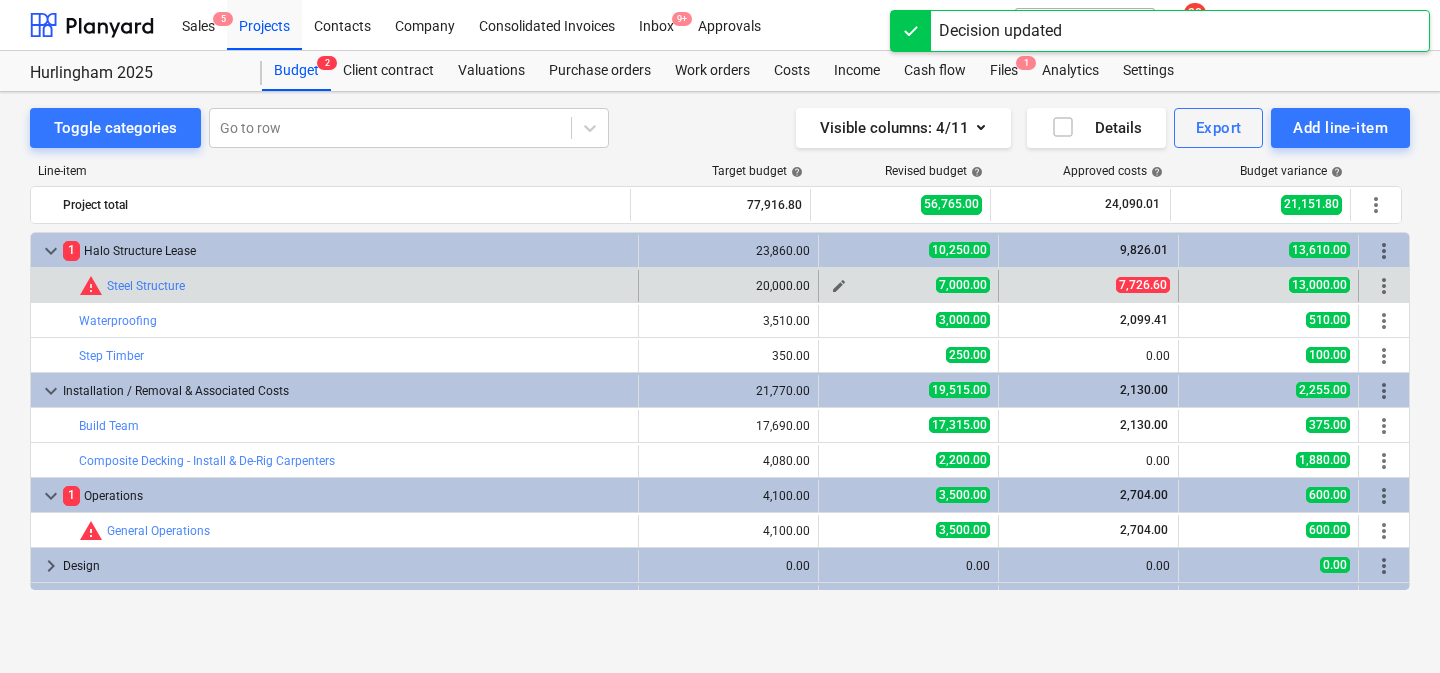 click on "edit" at bounding box center (839, 286) 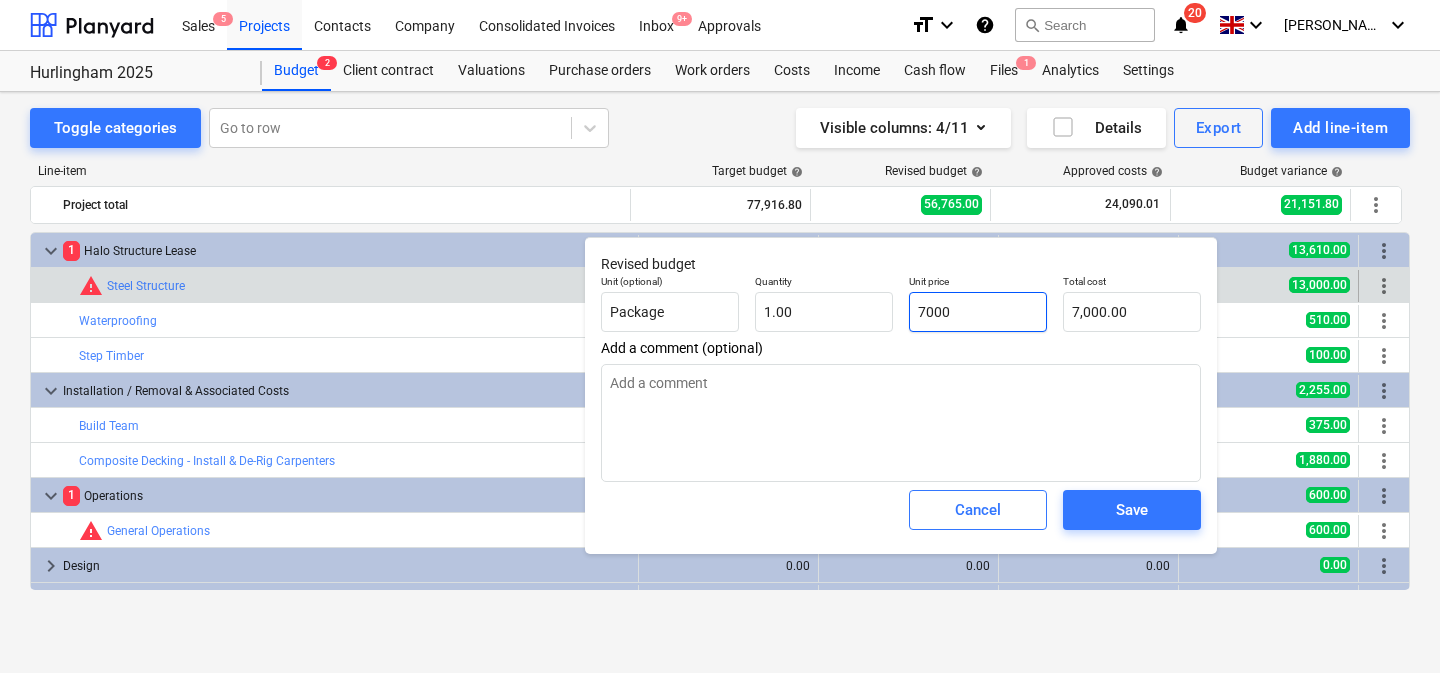 click on "7000" at bounding box center (978, 312) 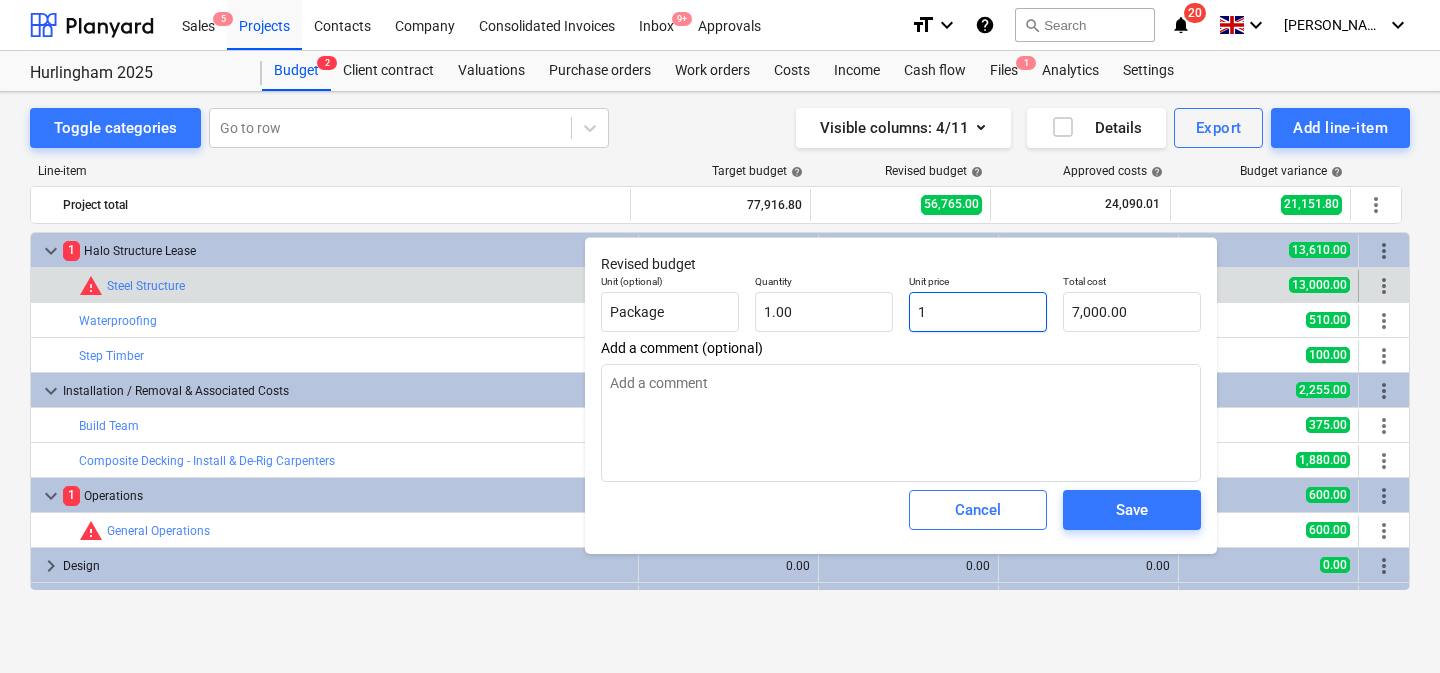 type on "1.00" 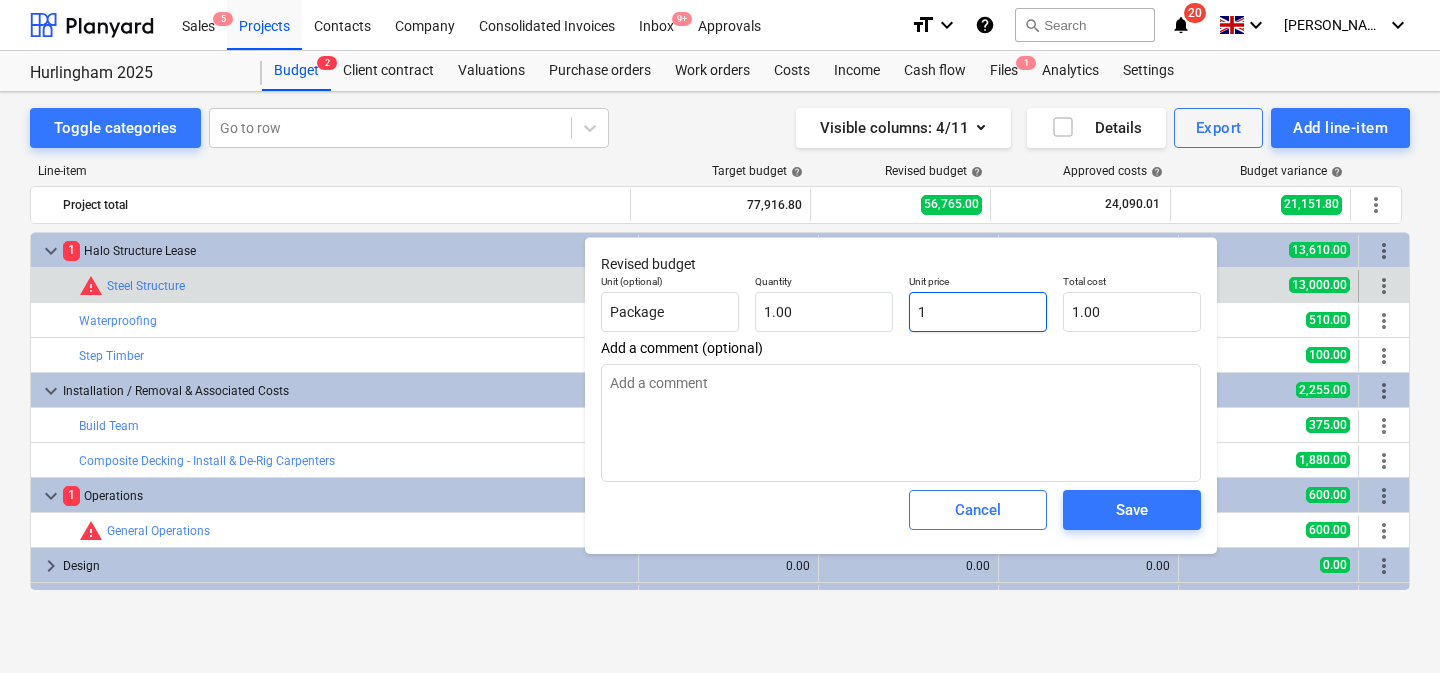 type on "10" 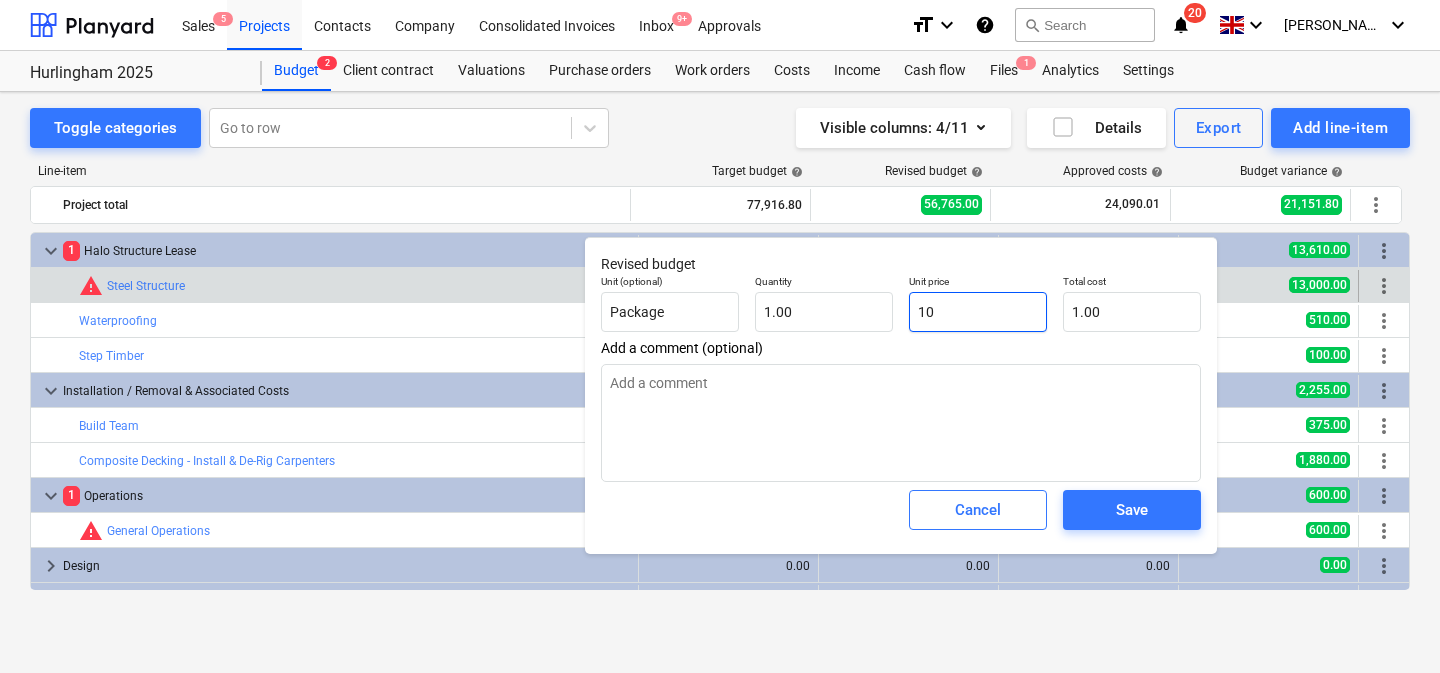 type on "10.00" 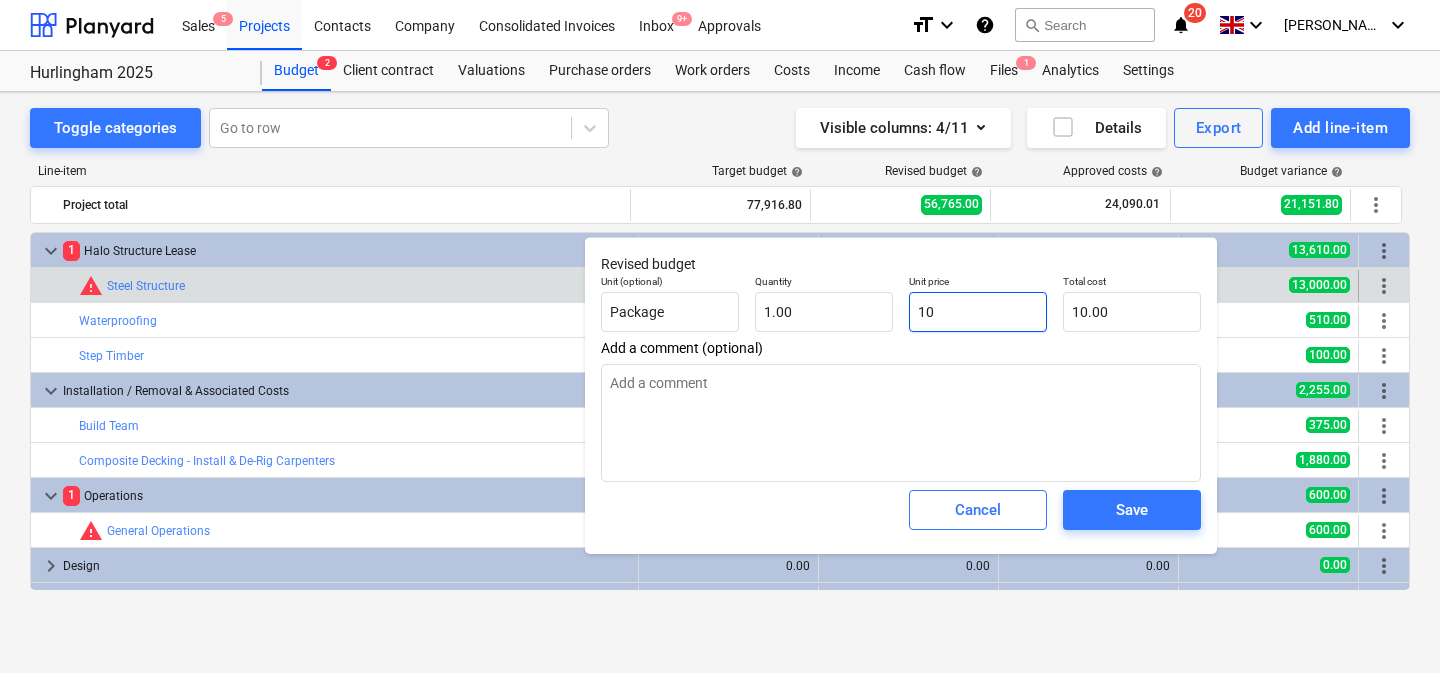 type on "100" 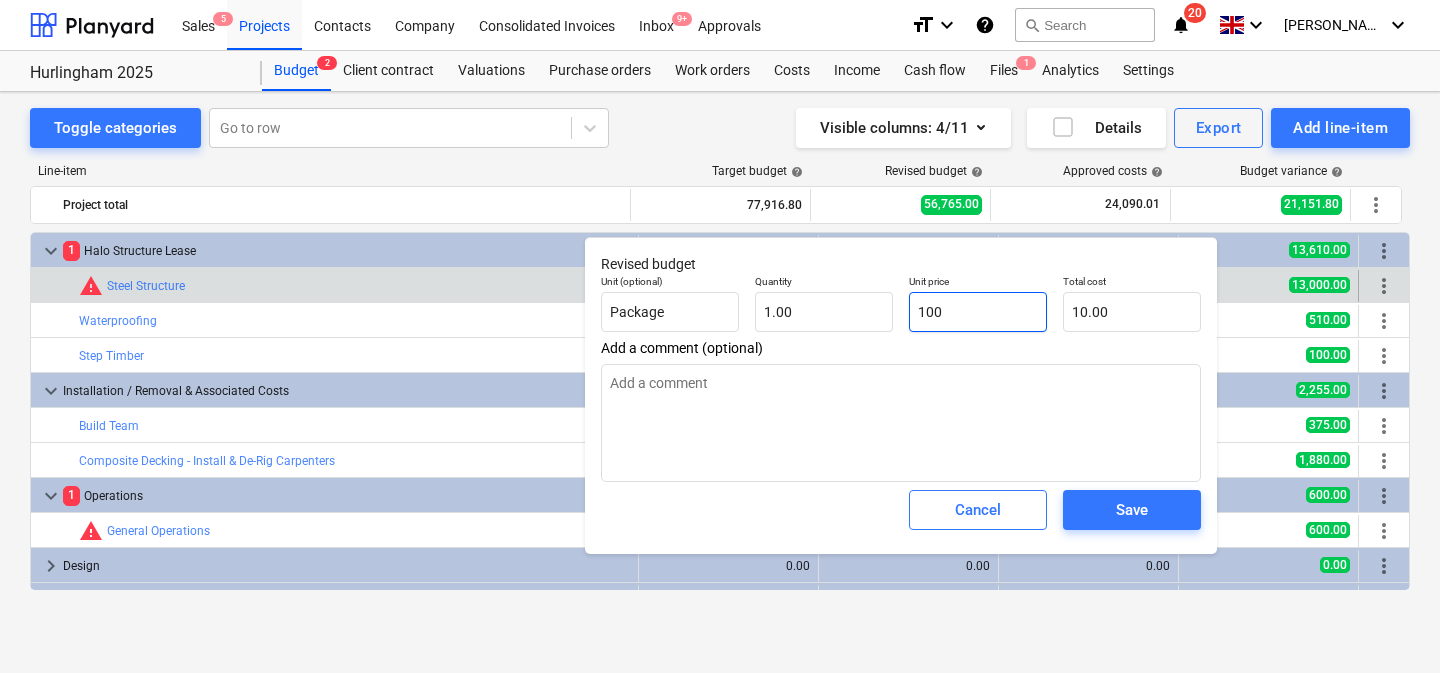type on "100.00" 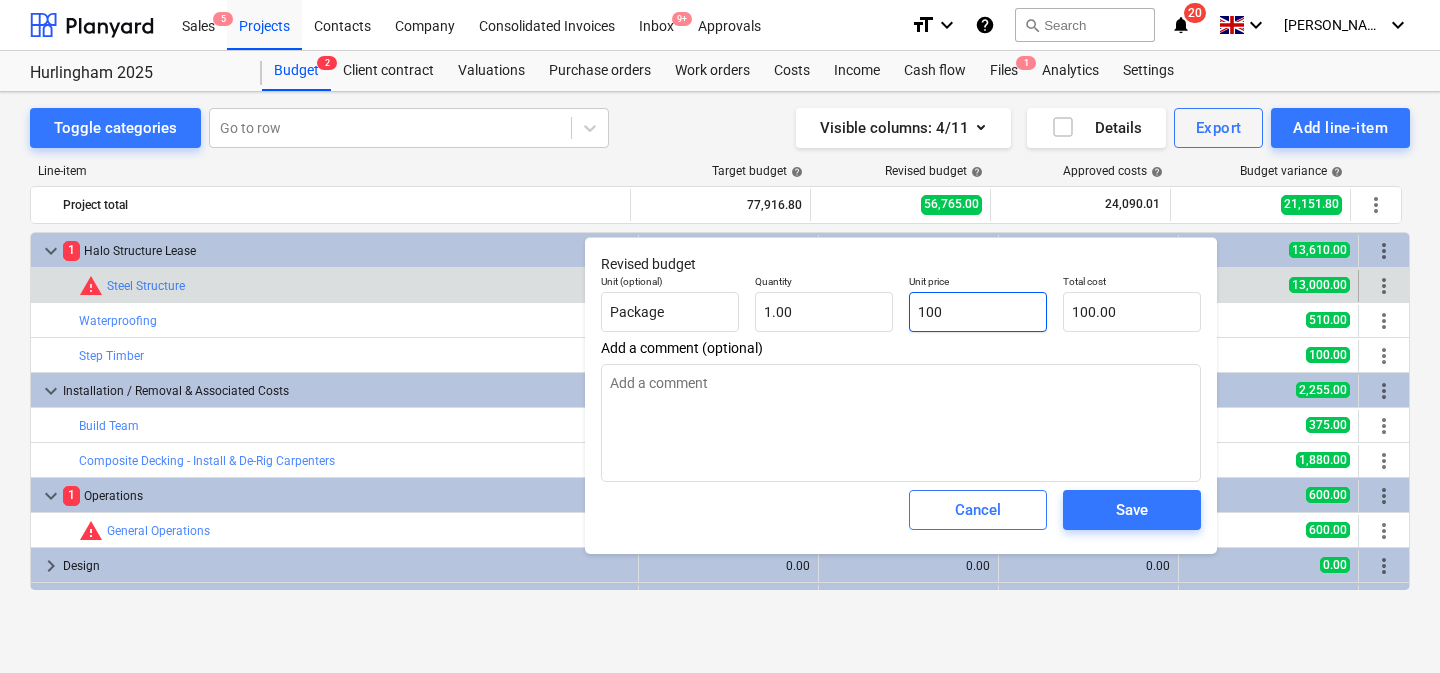 type on "1000" 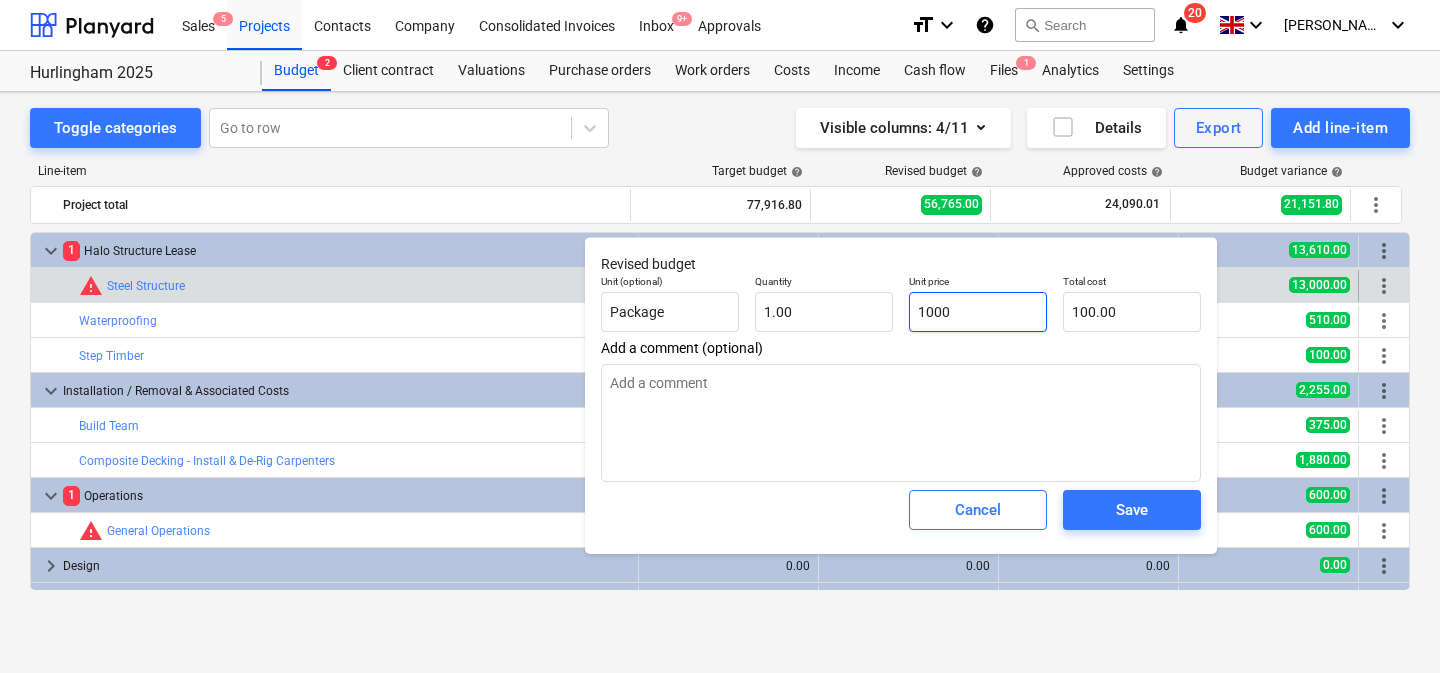 type on "1,000.00" 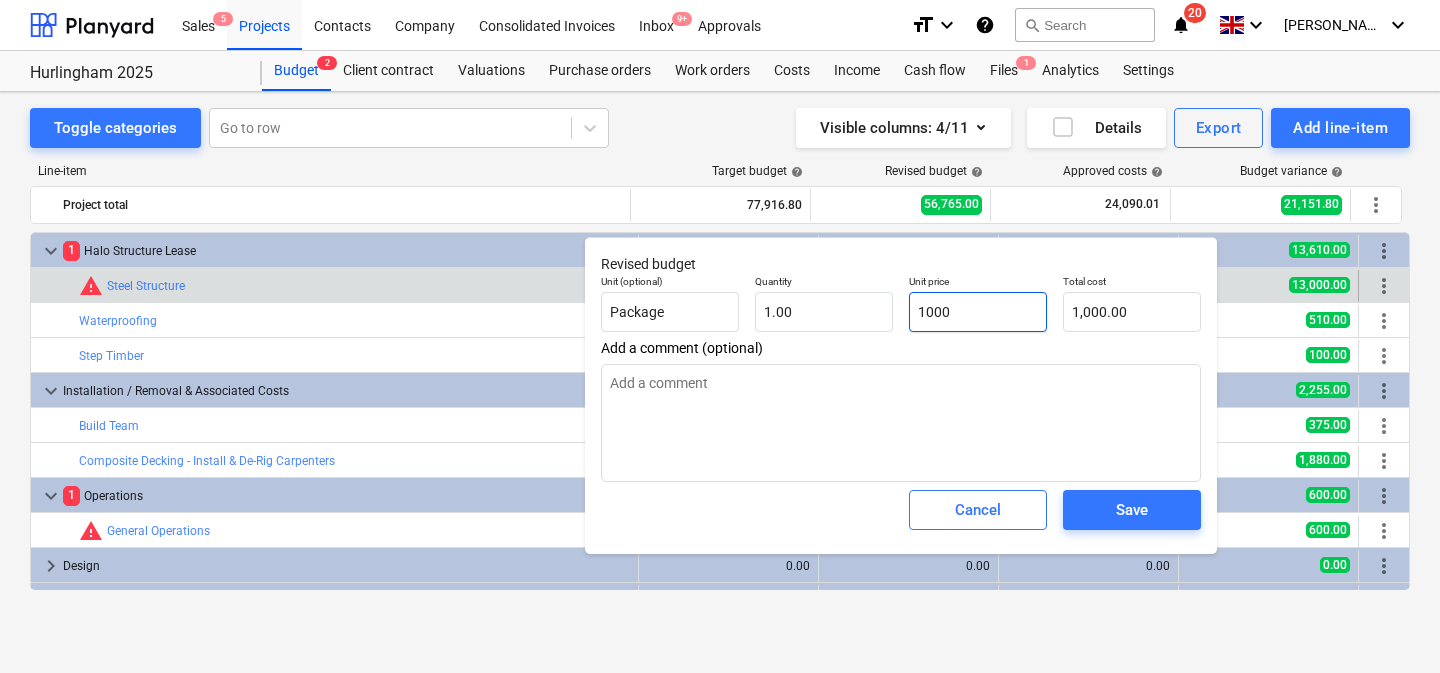 type on "10000" 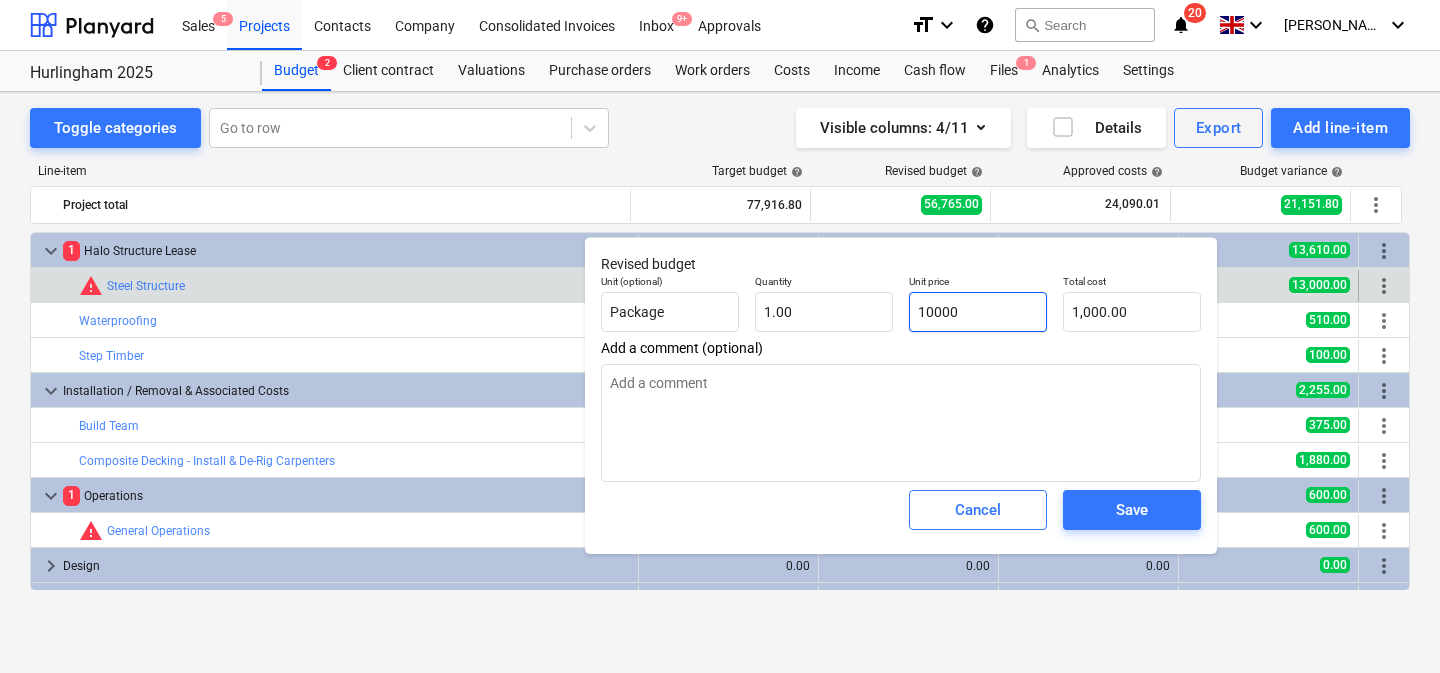 type on "10,000.00" 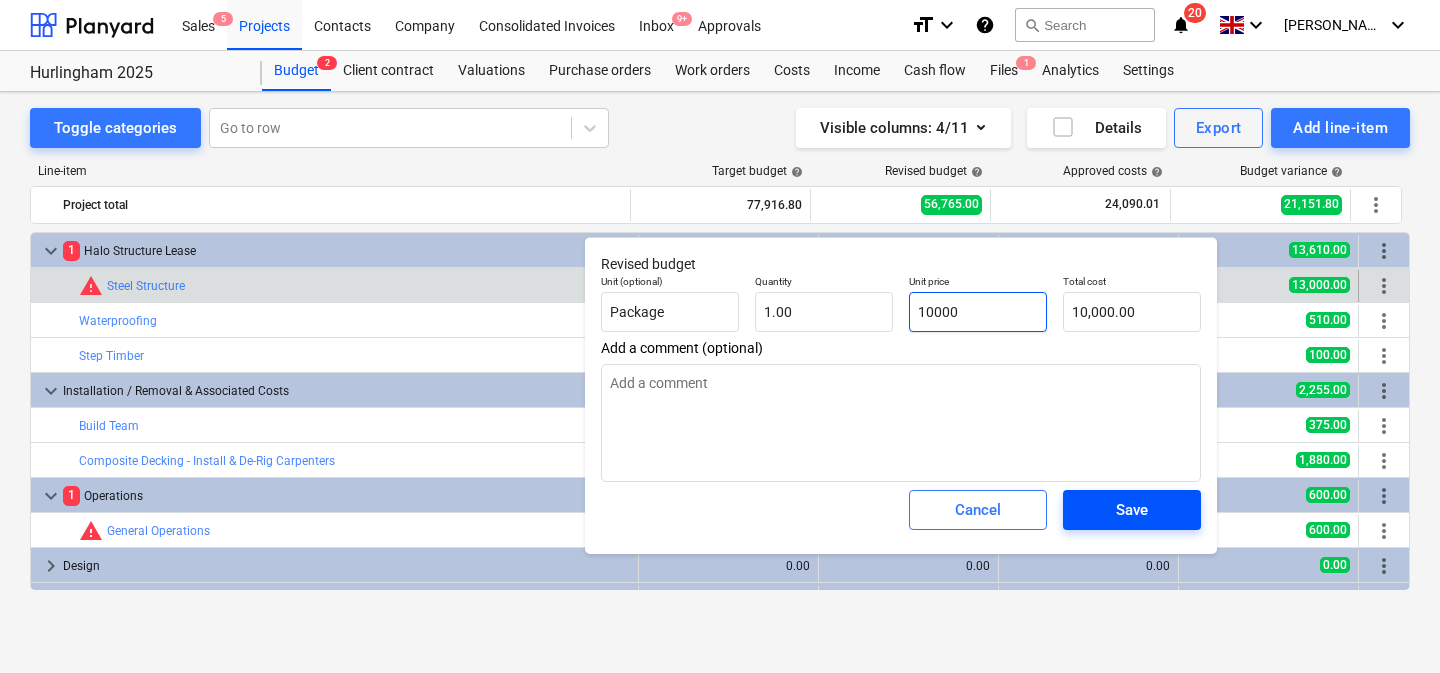 type on "10000" 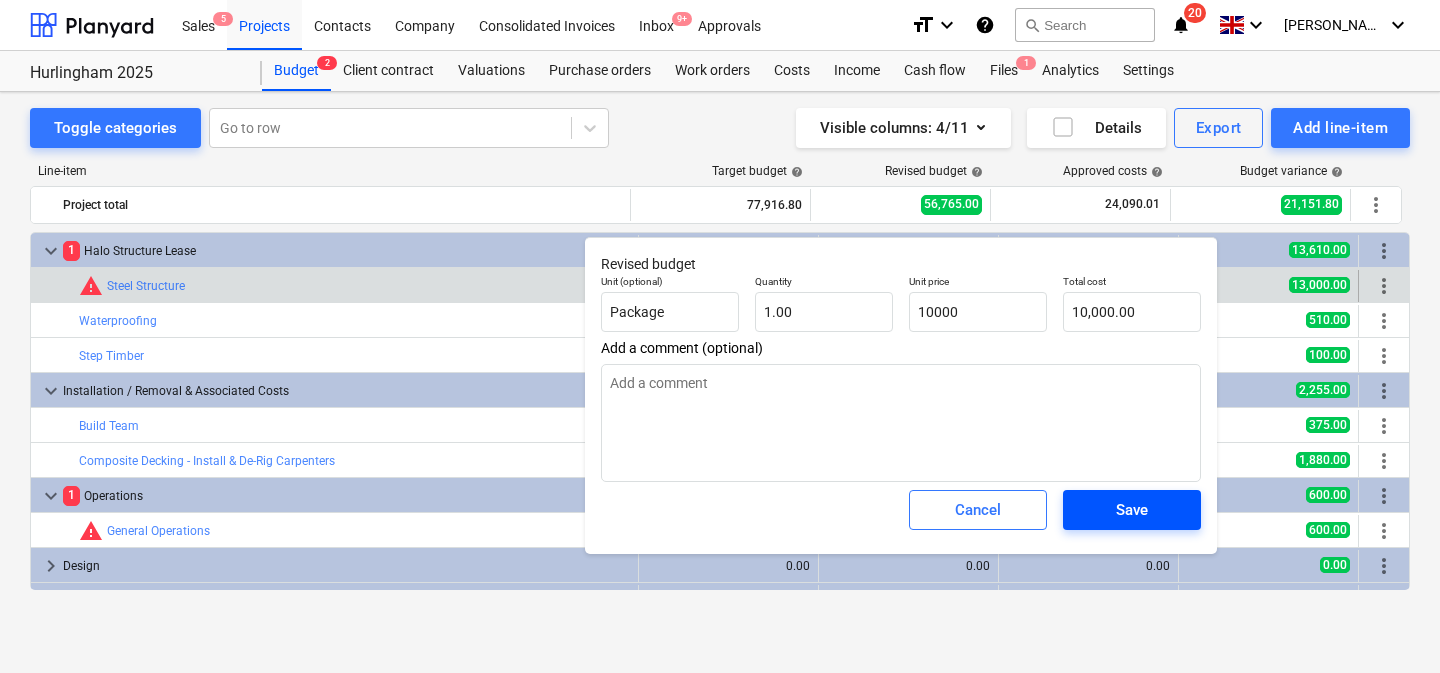 click on "Save" at bounding box center (1132, 510) 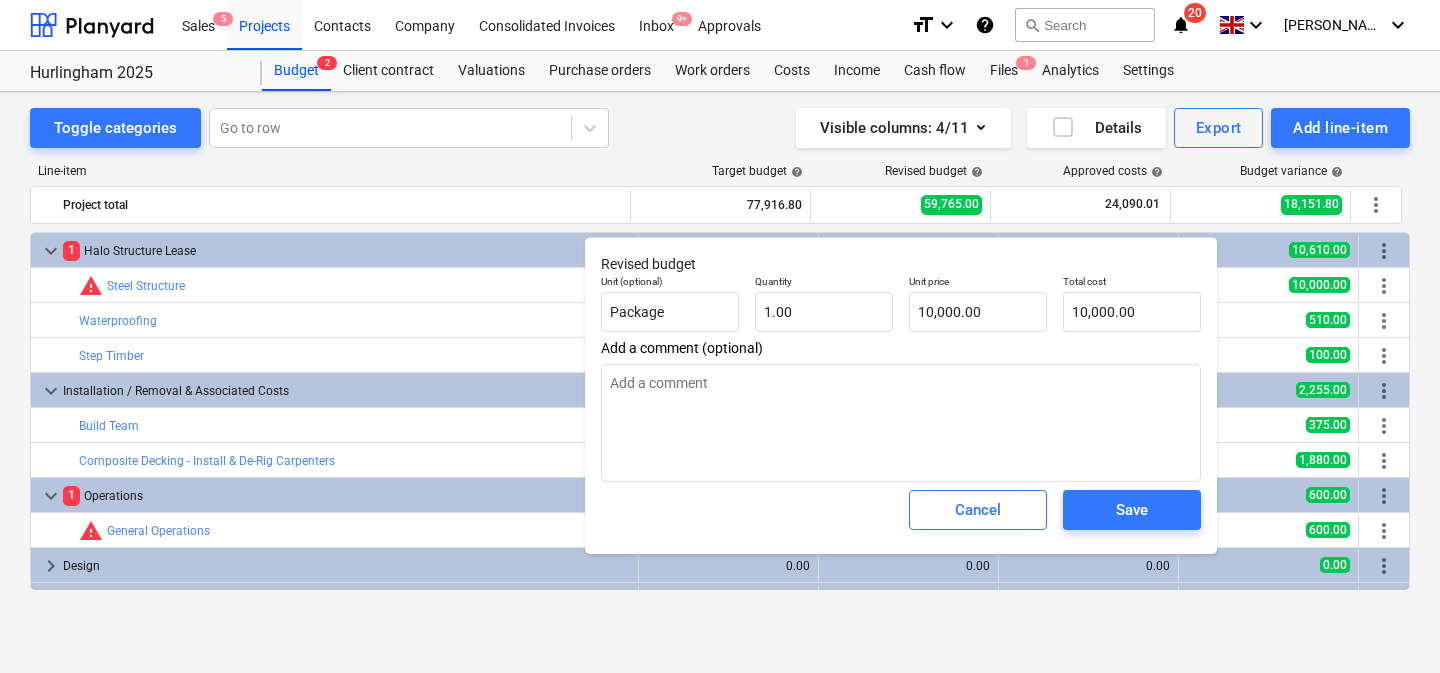 type on "x" 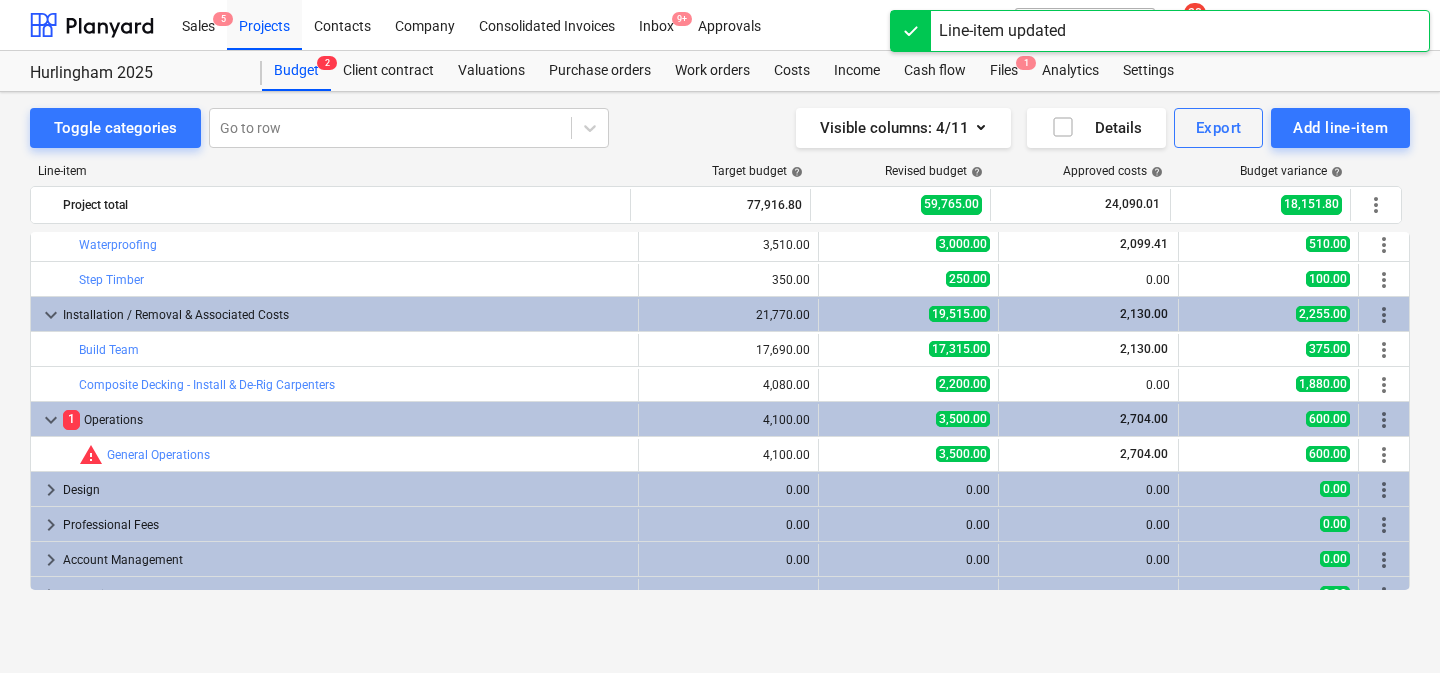 scroll, scrollTop: 0, scrollLeft: 0, axis: both 